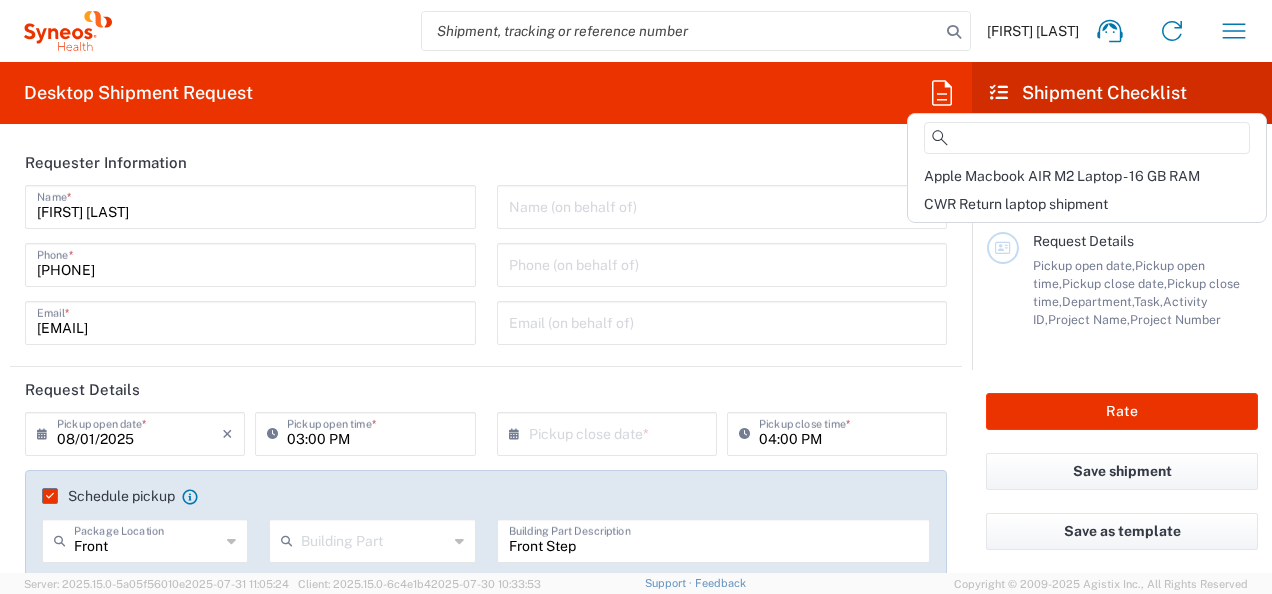 scroll, scrollTop: 0, scrollLeft: 0, axis: both 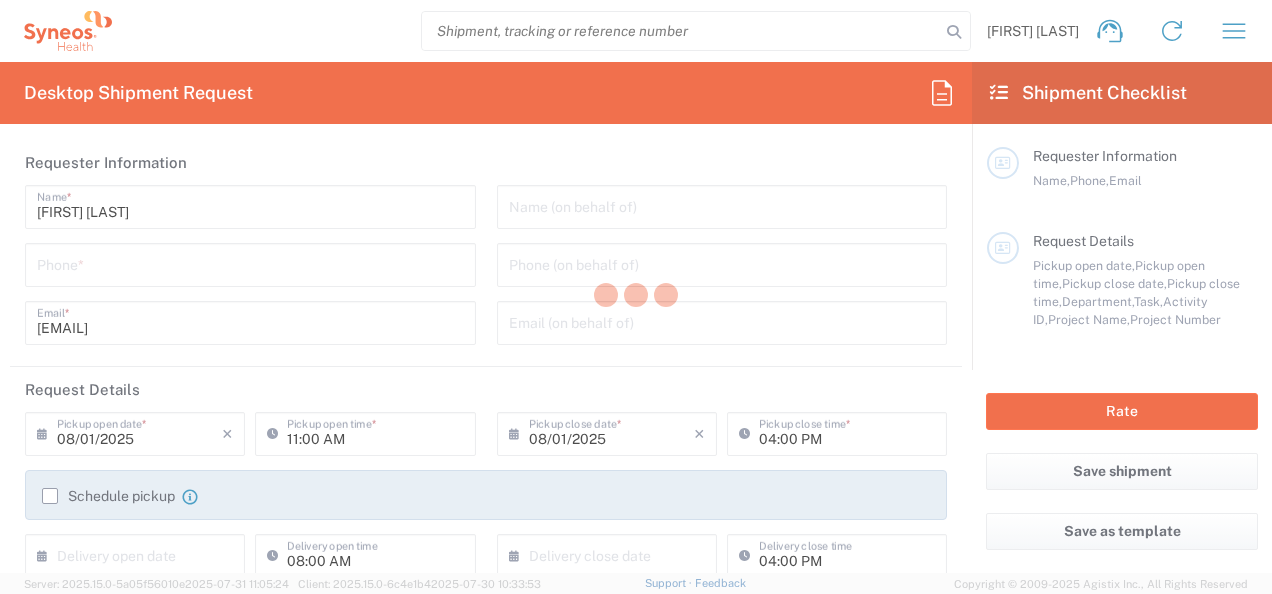 type on "6156" 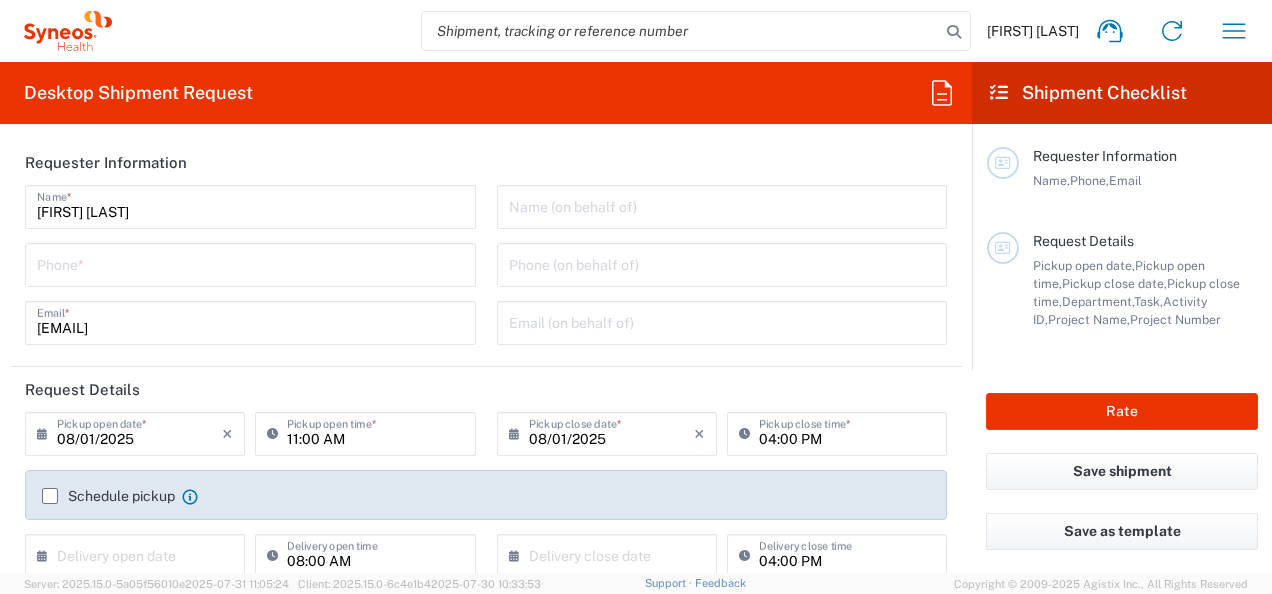 type on "Gerbig Snell/Weisheimer Advert- Westerville OH" 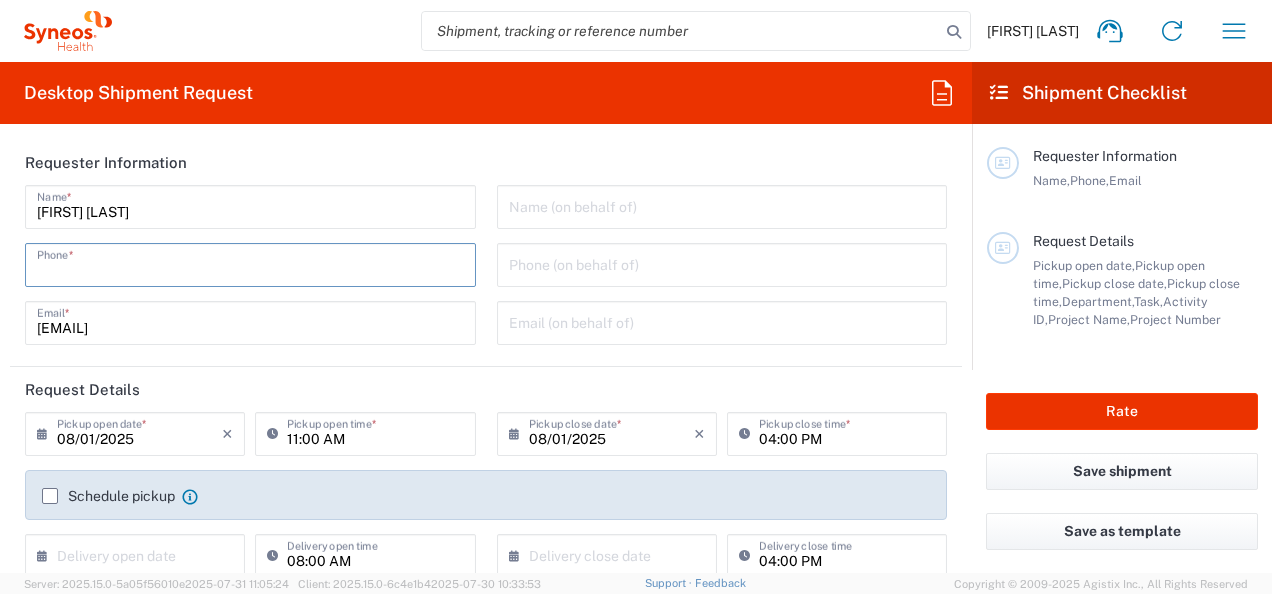 click at bounding box center (250, 263) 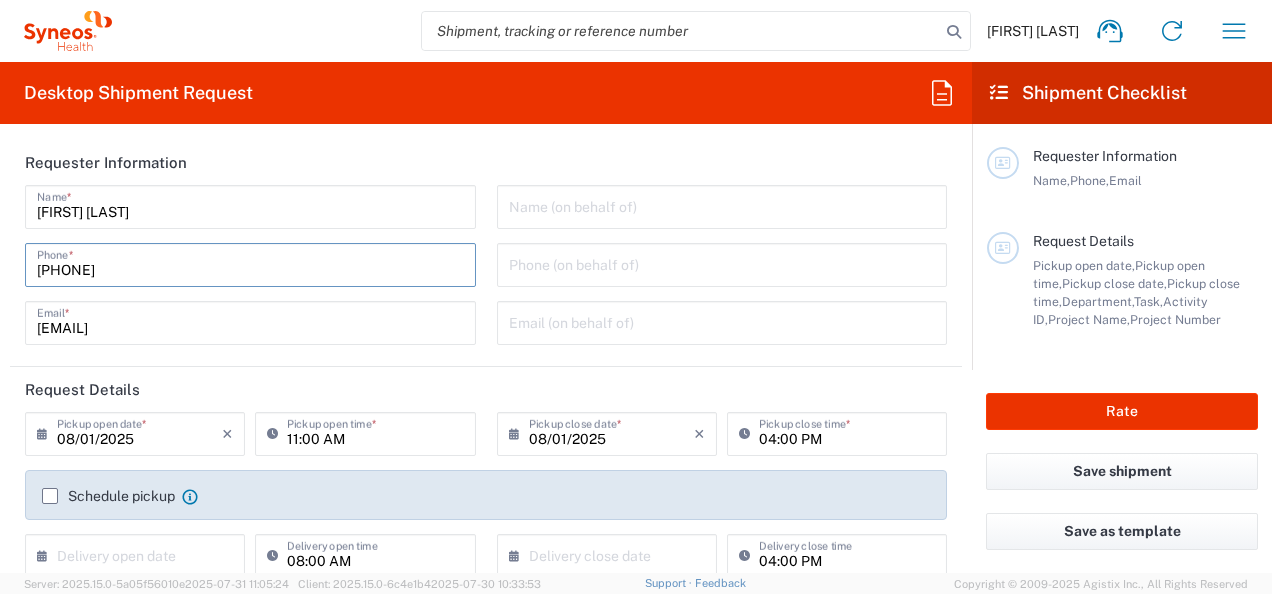 type on "[FIRST] [LAST]" 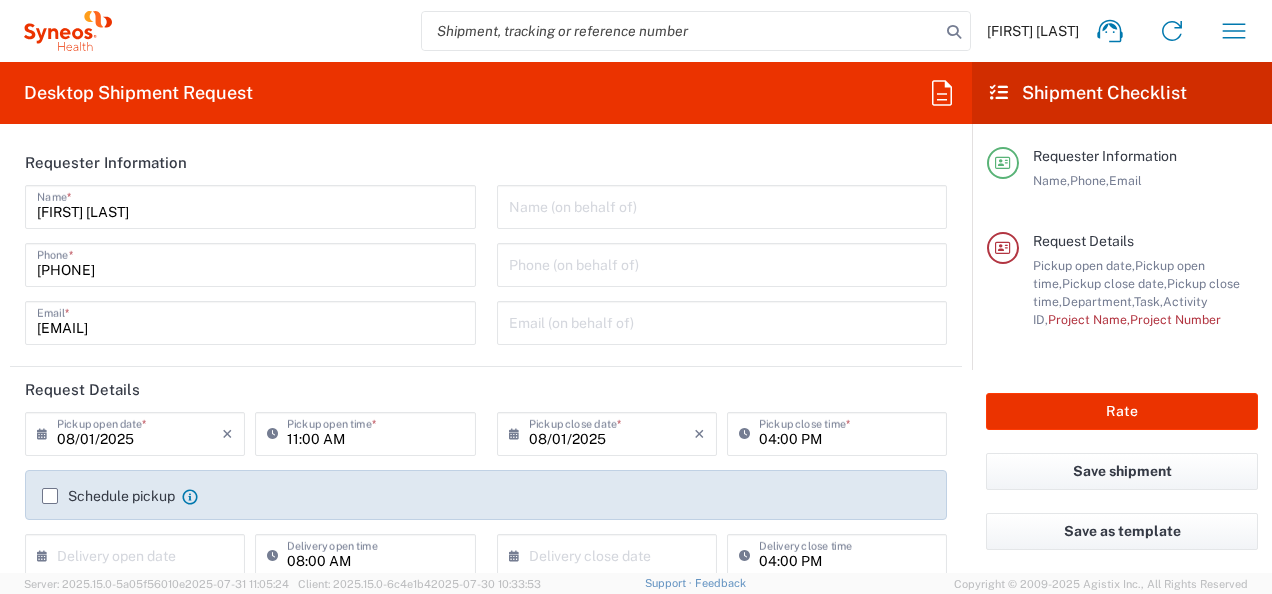 type 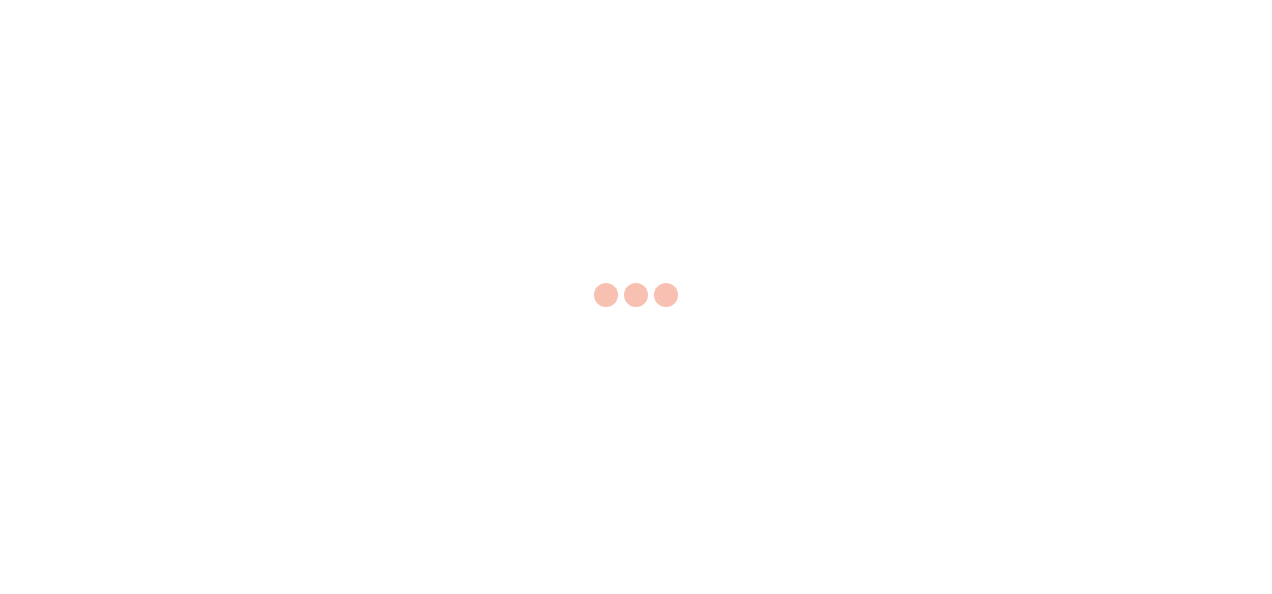 scroll, scrollTop: 0, scrollLeft: 0, axis: both 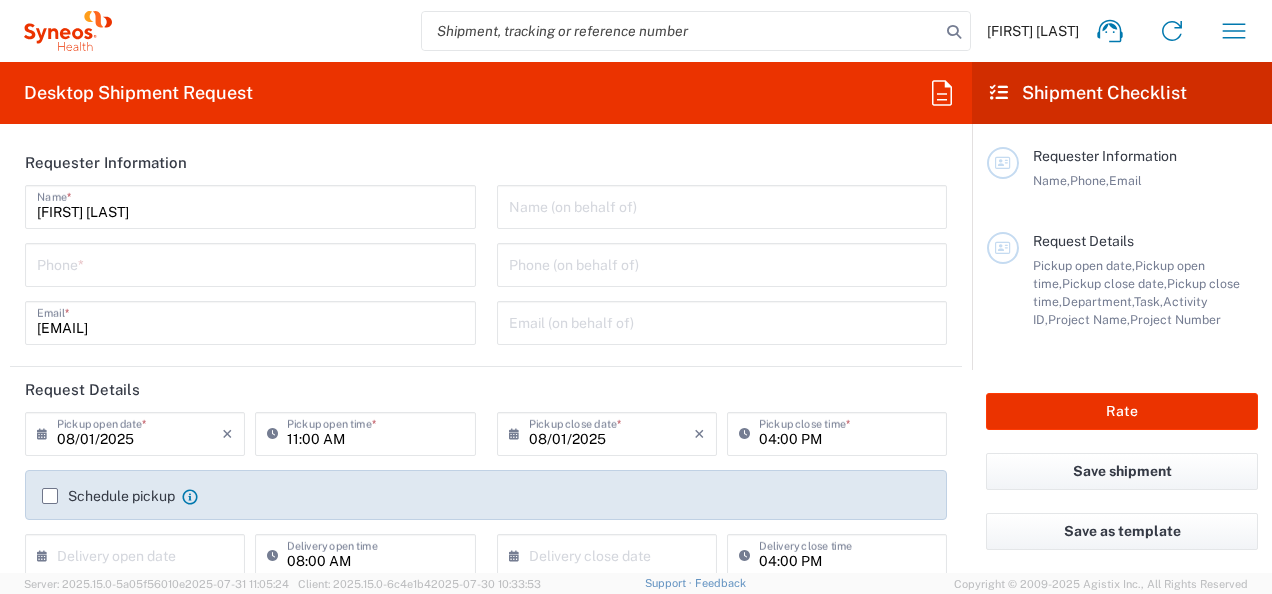 type on "Ohio" 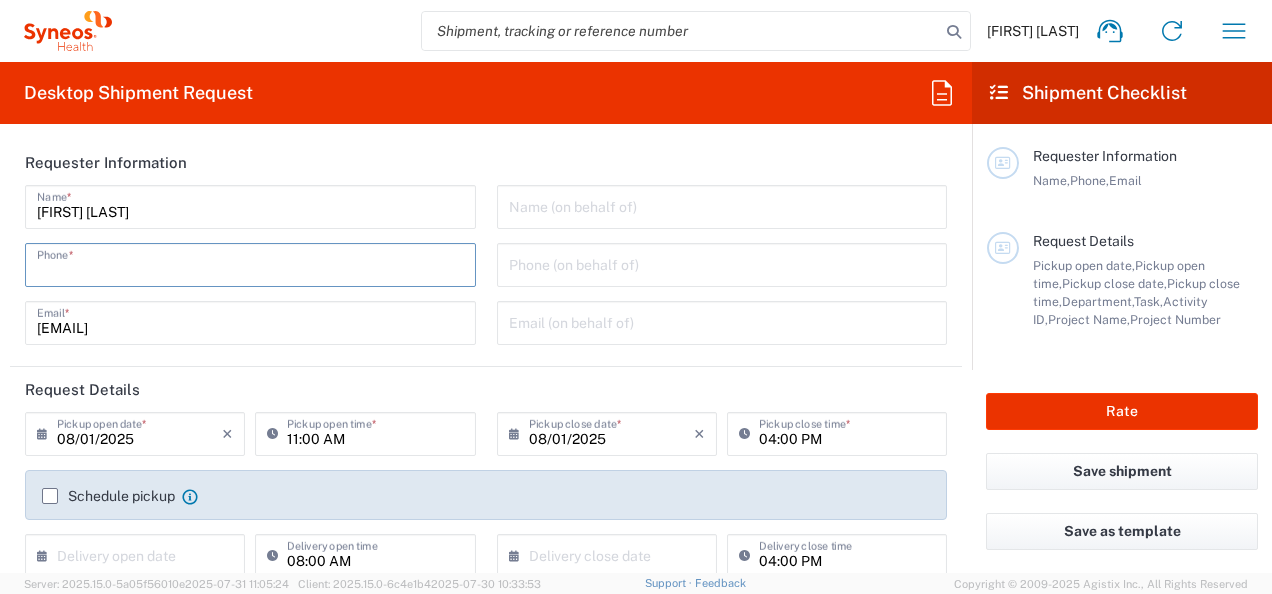 click at bounding box center (250, 263) 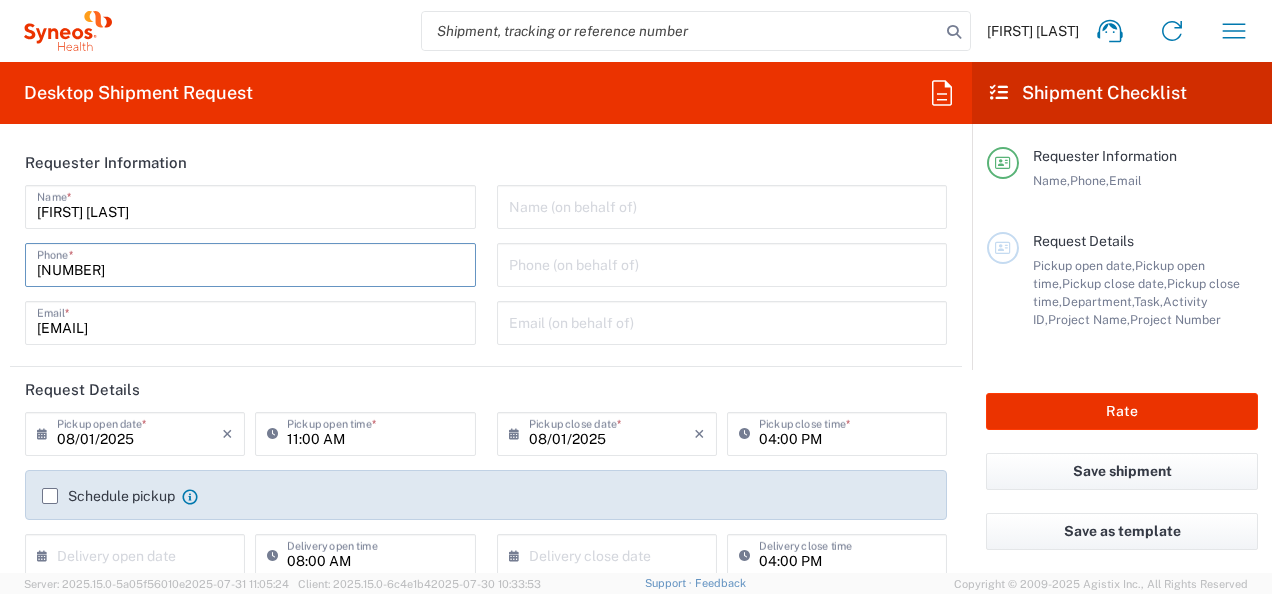 type on "[NUMBER]" 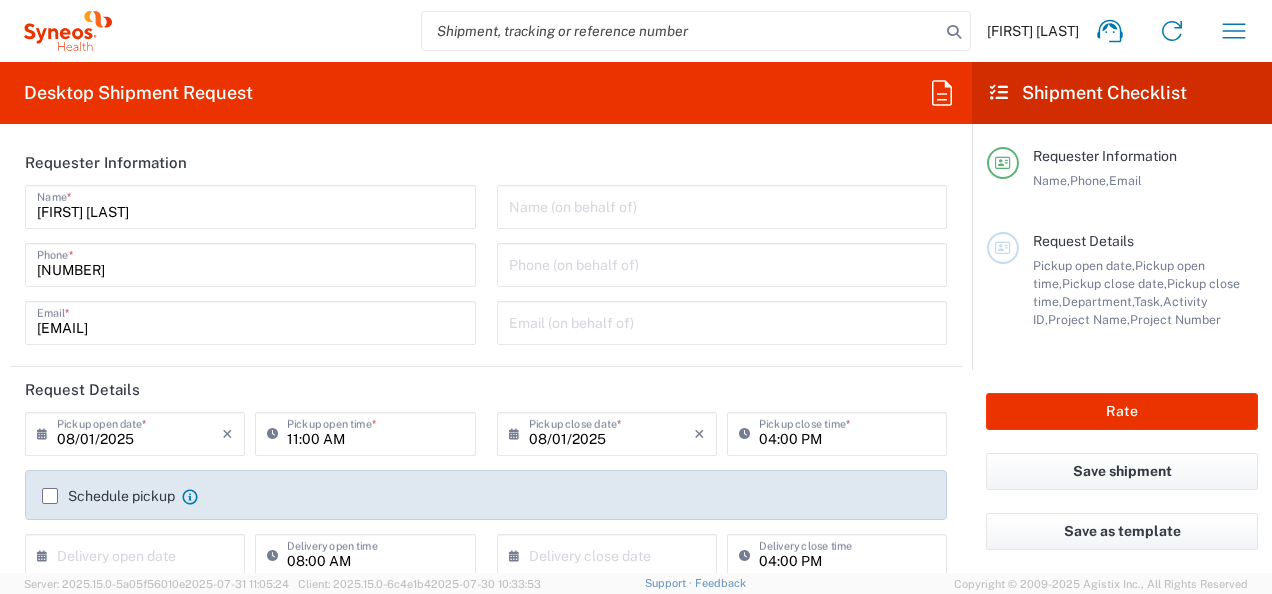 click on "Requester Information" 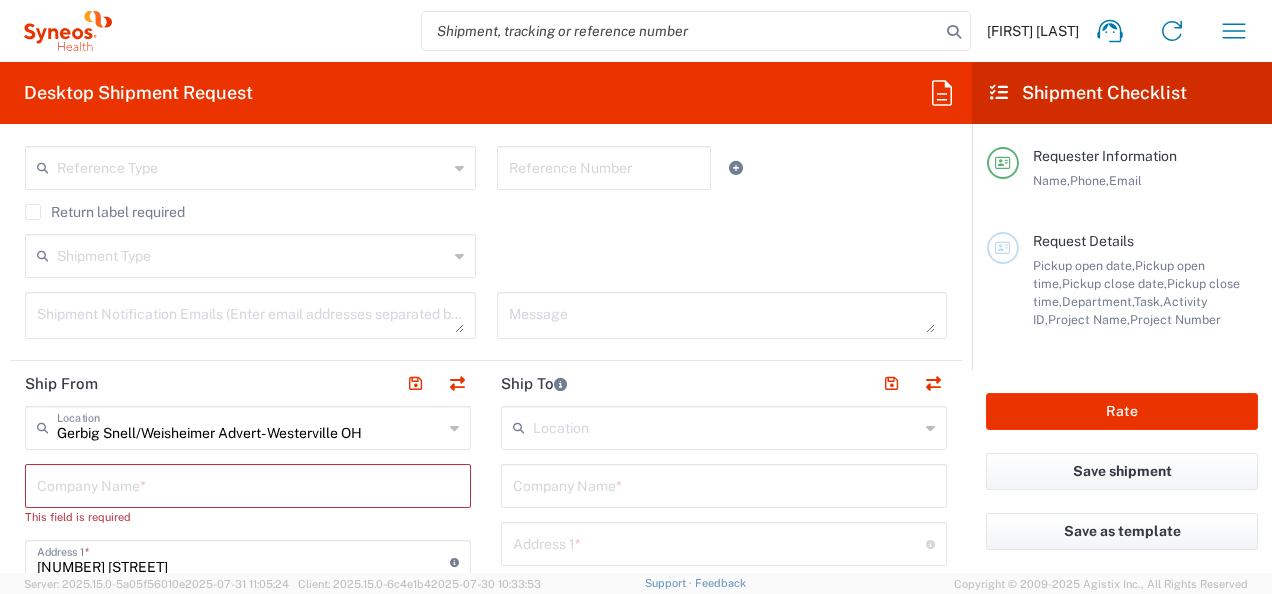 scroll, scrollTop: 568, scrollLeft: 0, axis: vertical 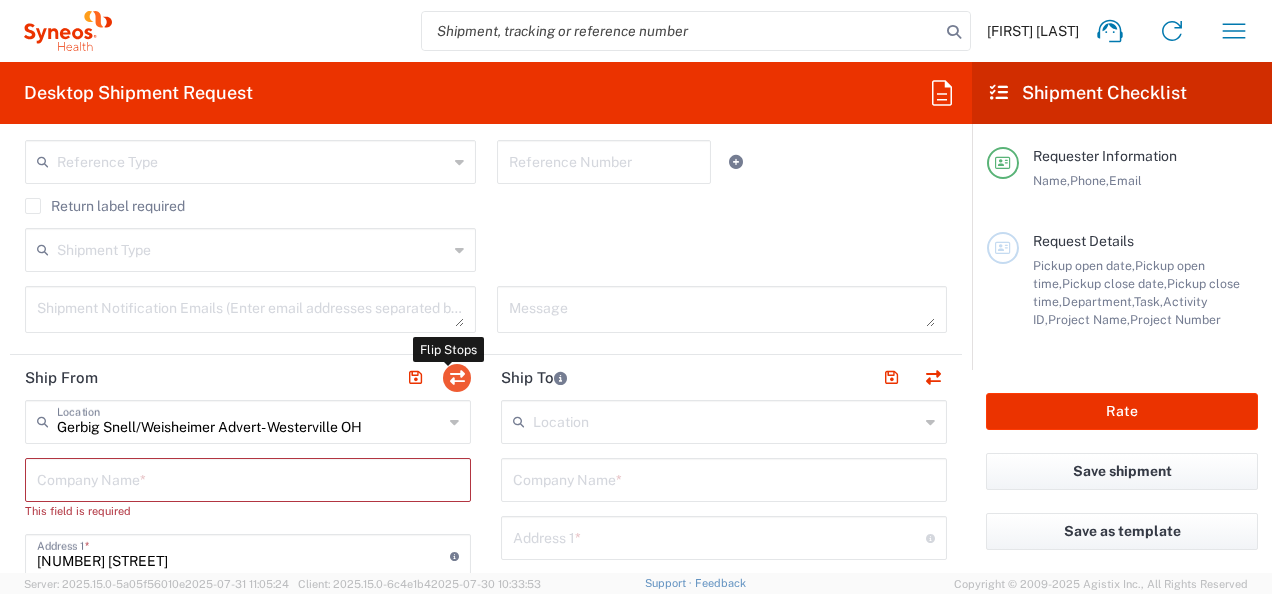 click 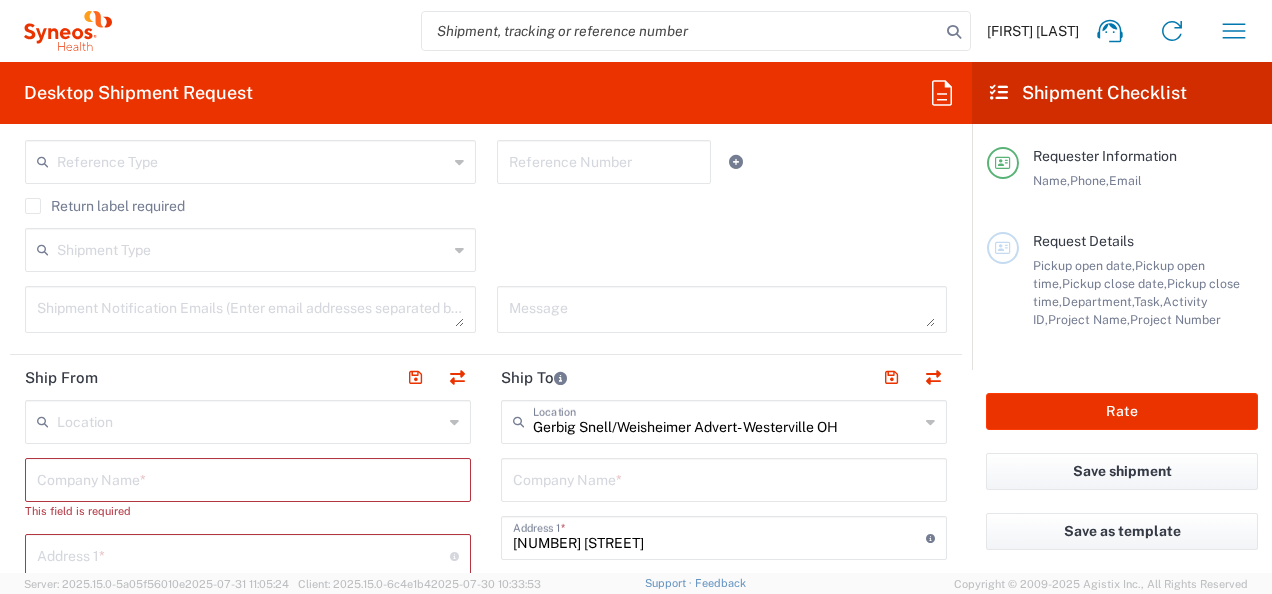 type on "Ohio" 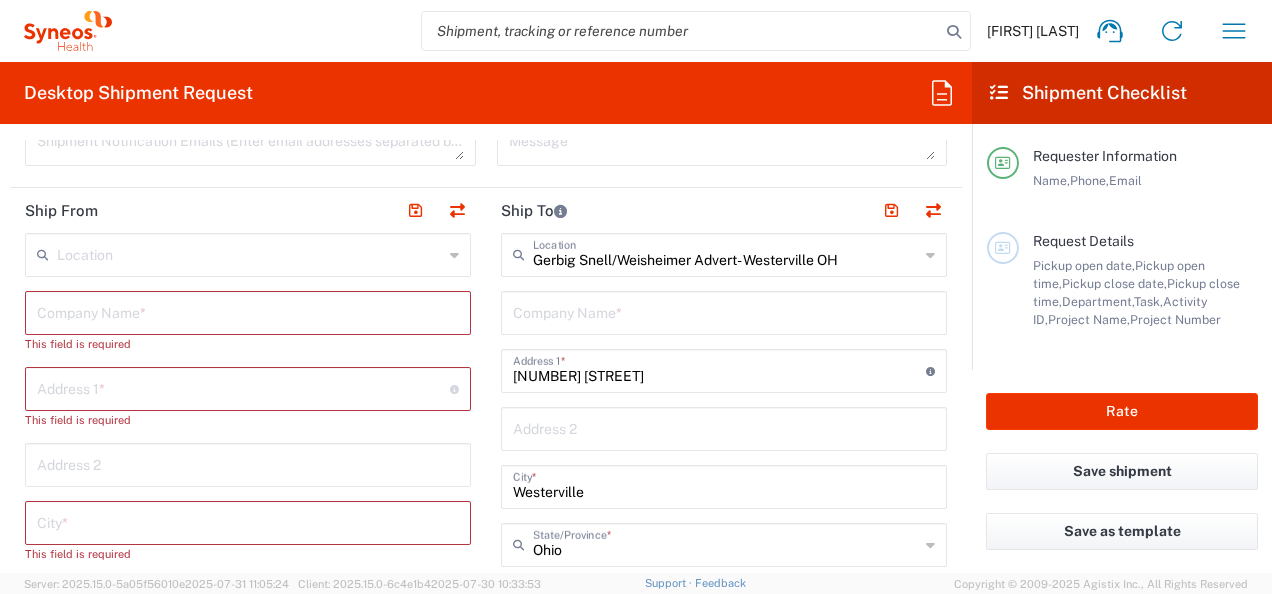 scroll, scrollTop: 736, scrollLeft: 0, axis: vertical 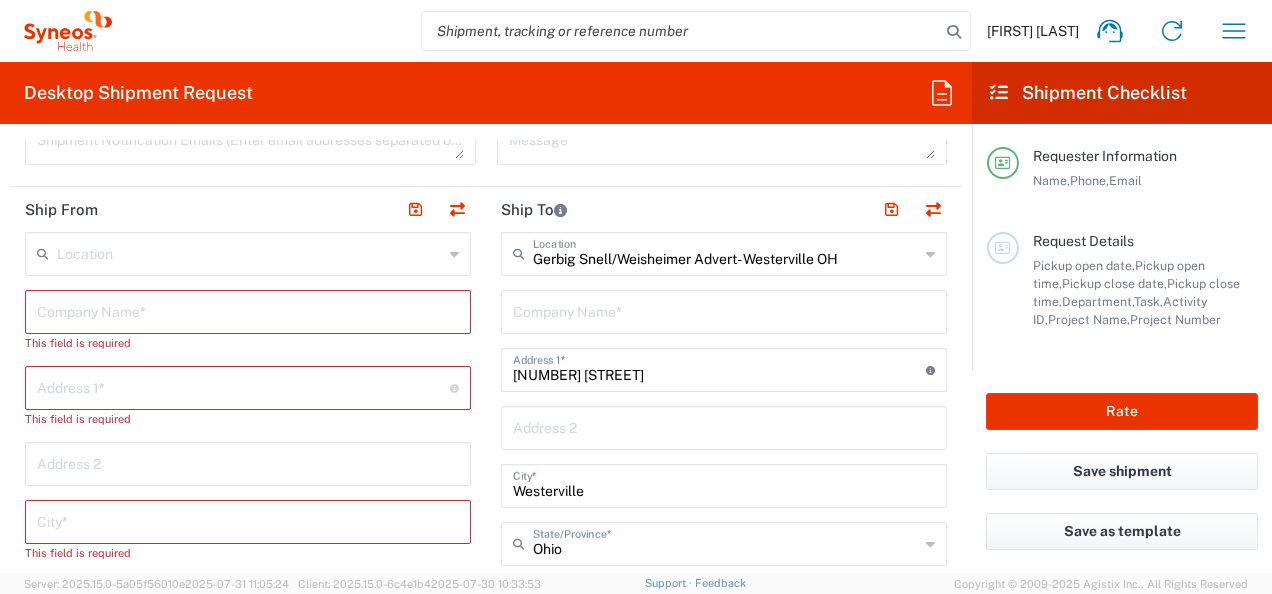 click at bounding box center [248, 310] 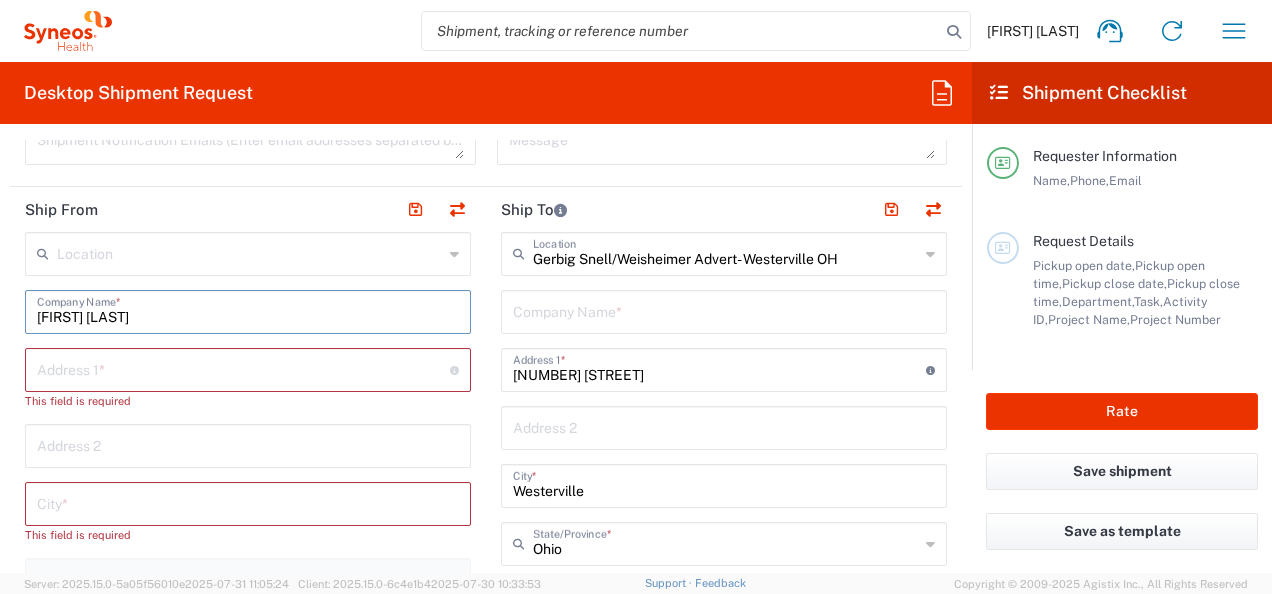 type on "[FIRST] [LAST]" 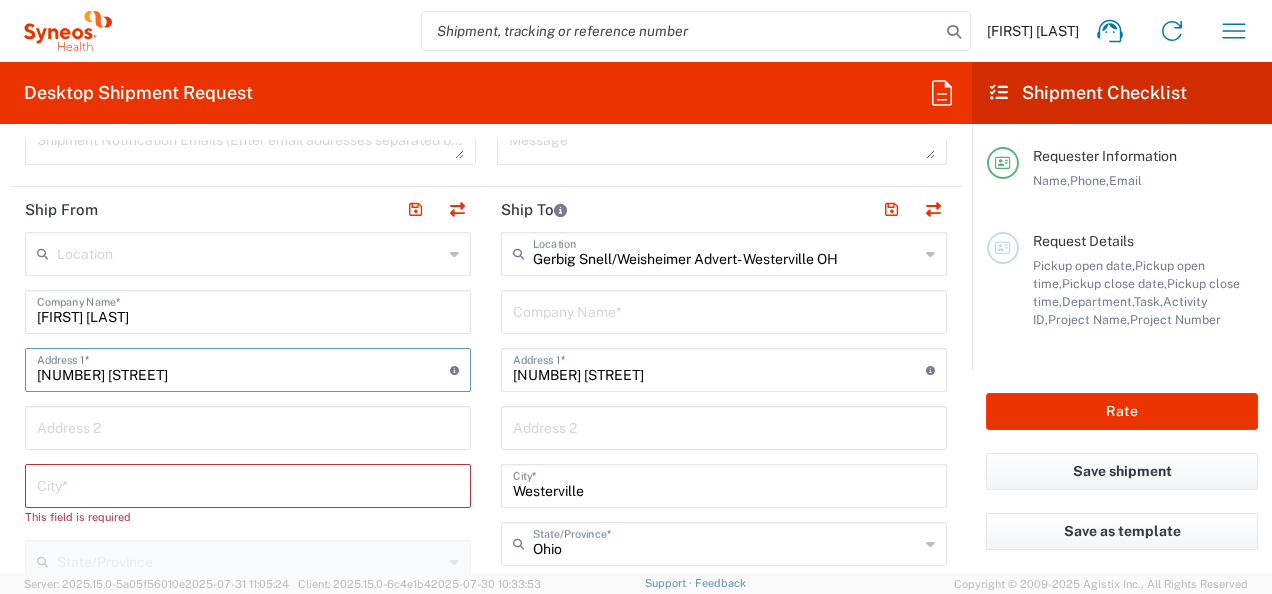 type on "[NUMBER] [STREET]" 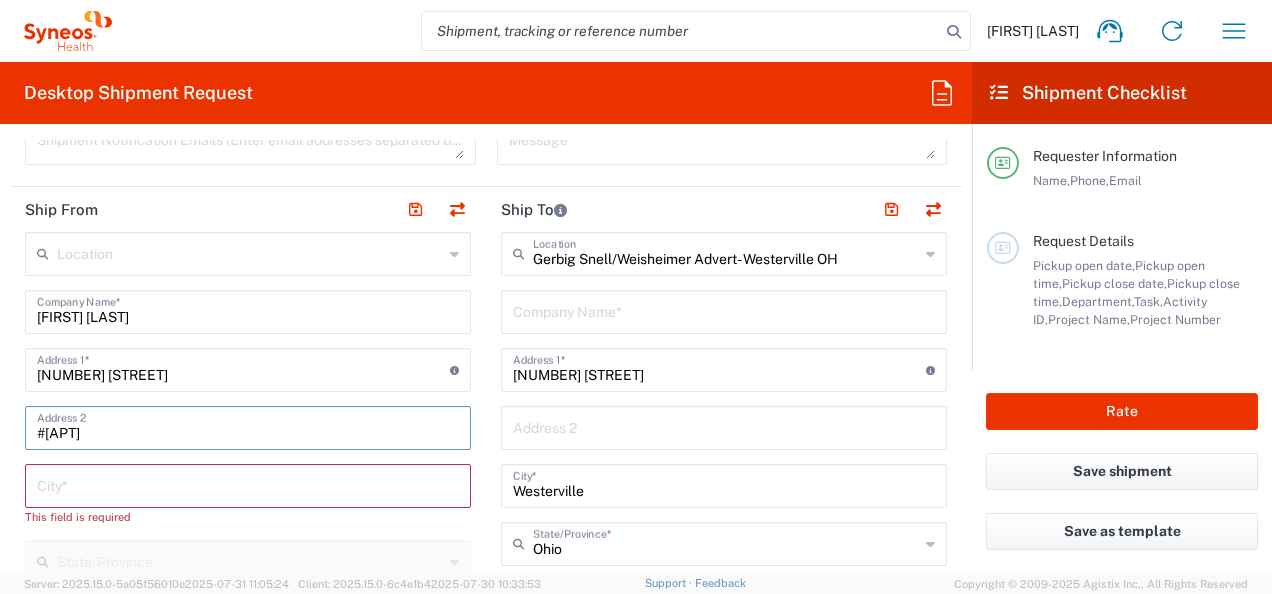 type on "#[APT]" 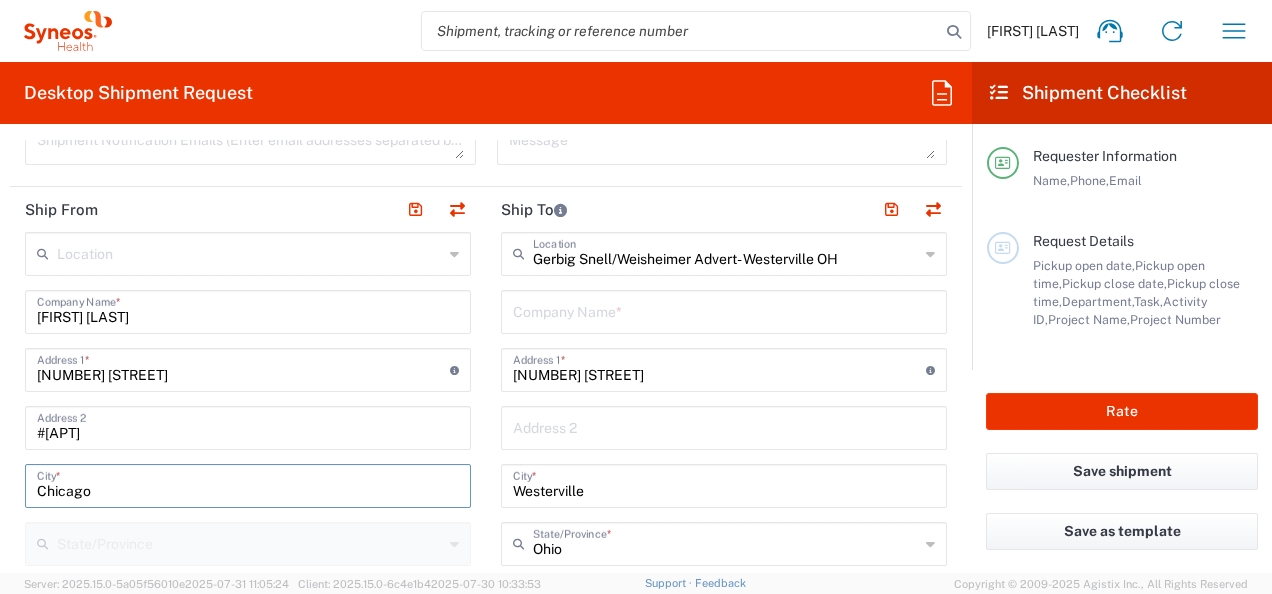 type on "Chicago" 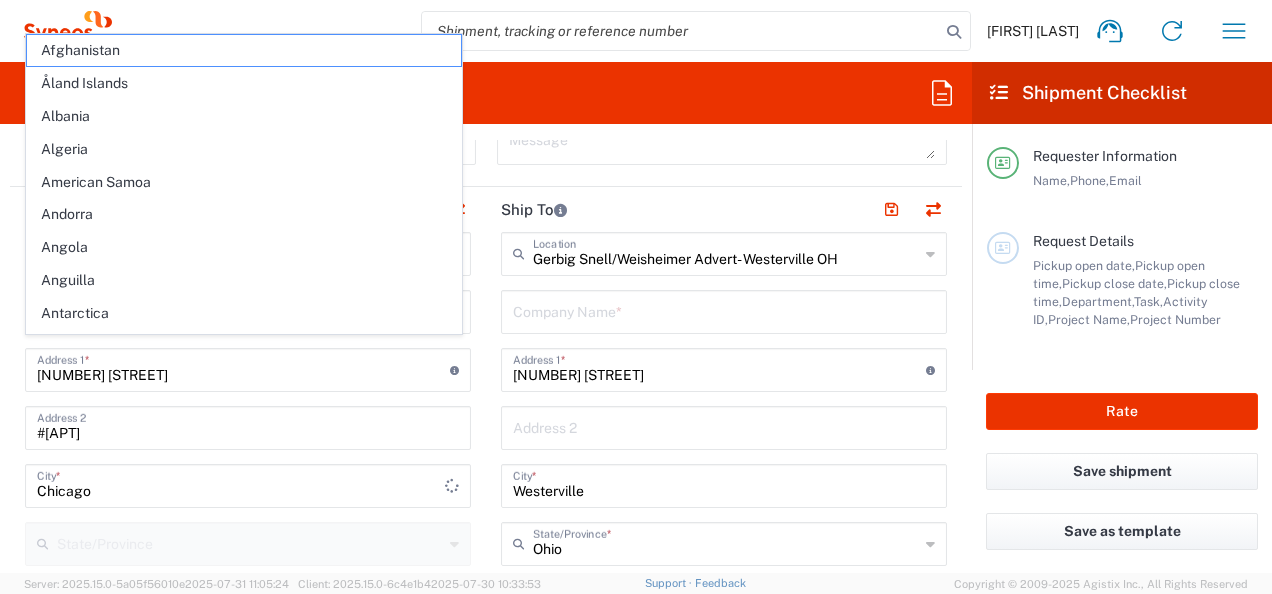 scroll, scrollTop: 978, scrollLeft: 0, axis: vertical 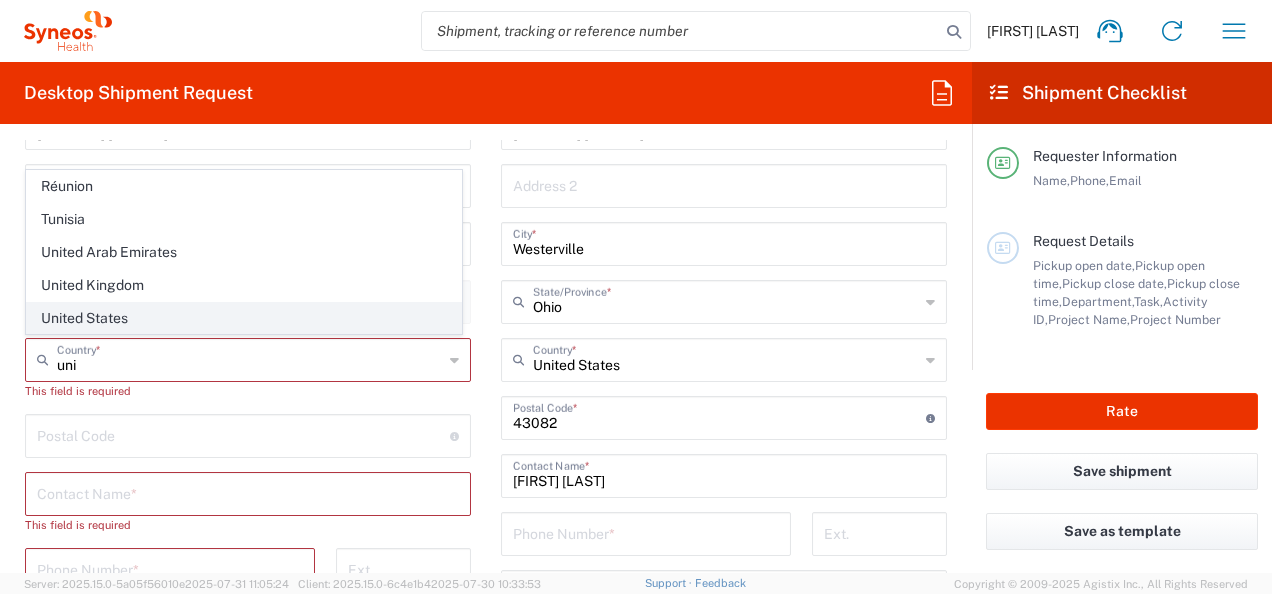 click on "United States" 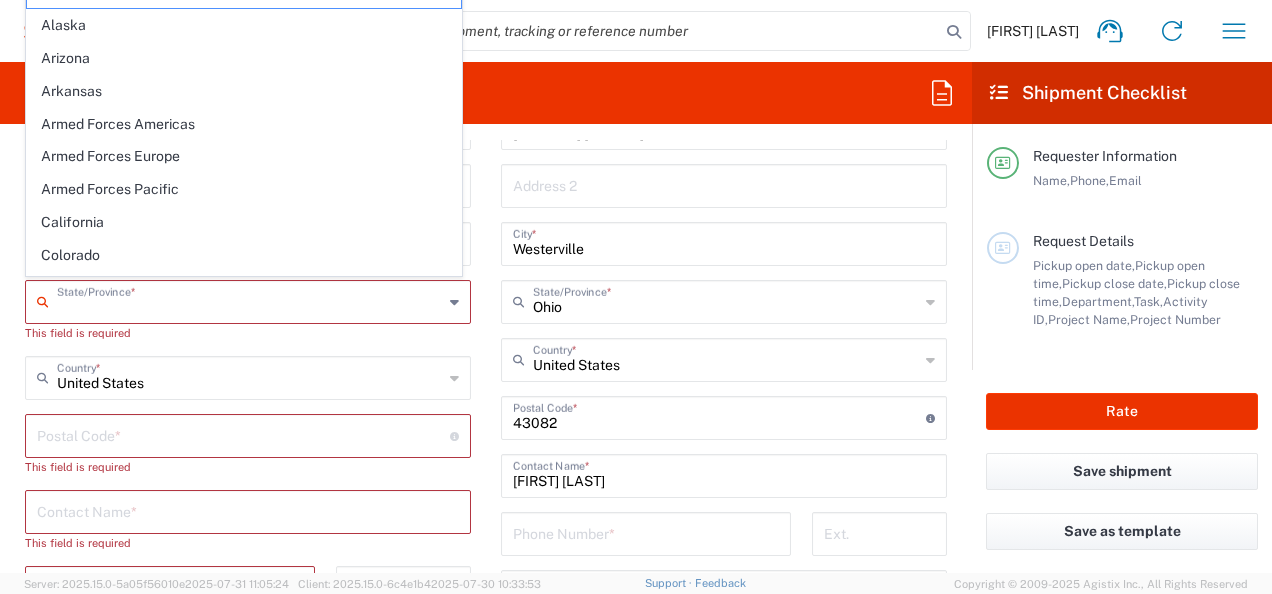click at bounding box center (250, 300) 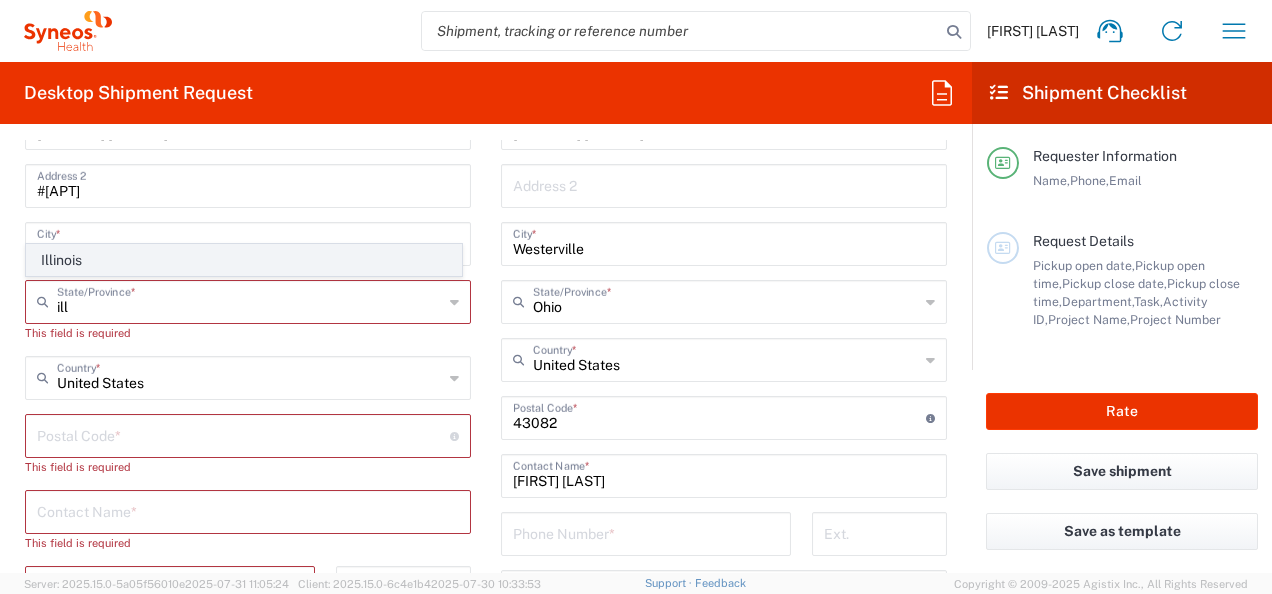 click on "Illinois" 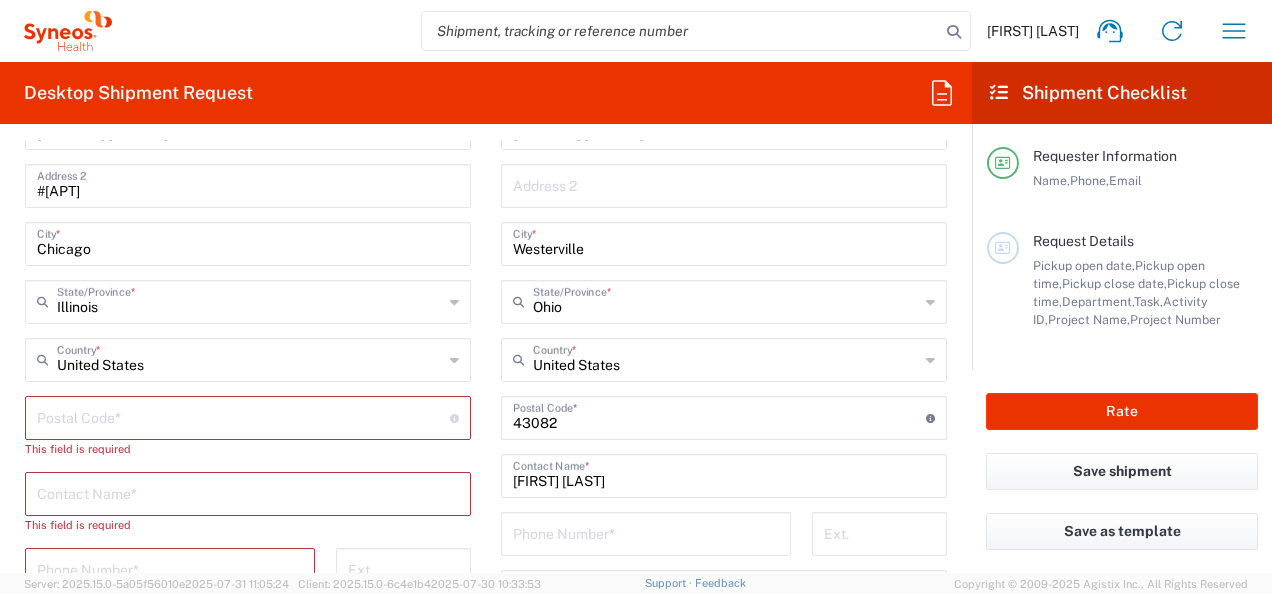 click at bounding box center [243, 416] 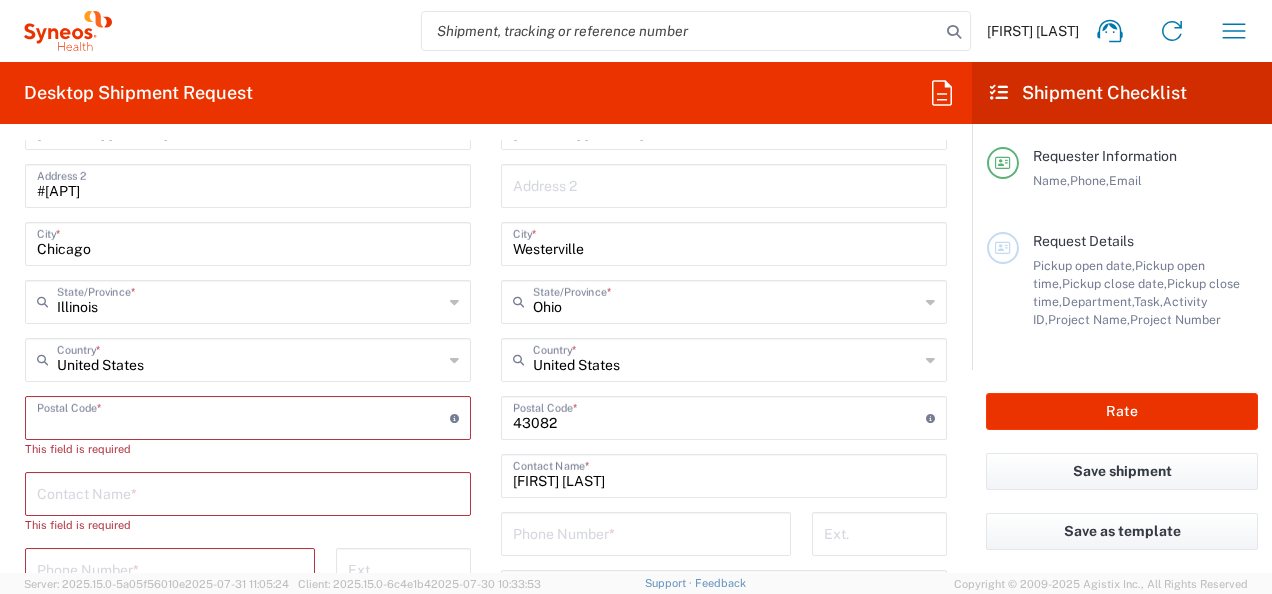 type on "[POSTAL_CODE]" 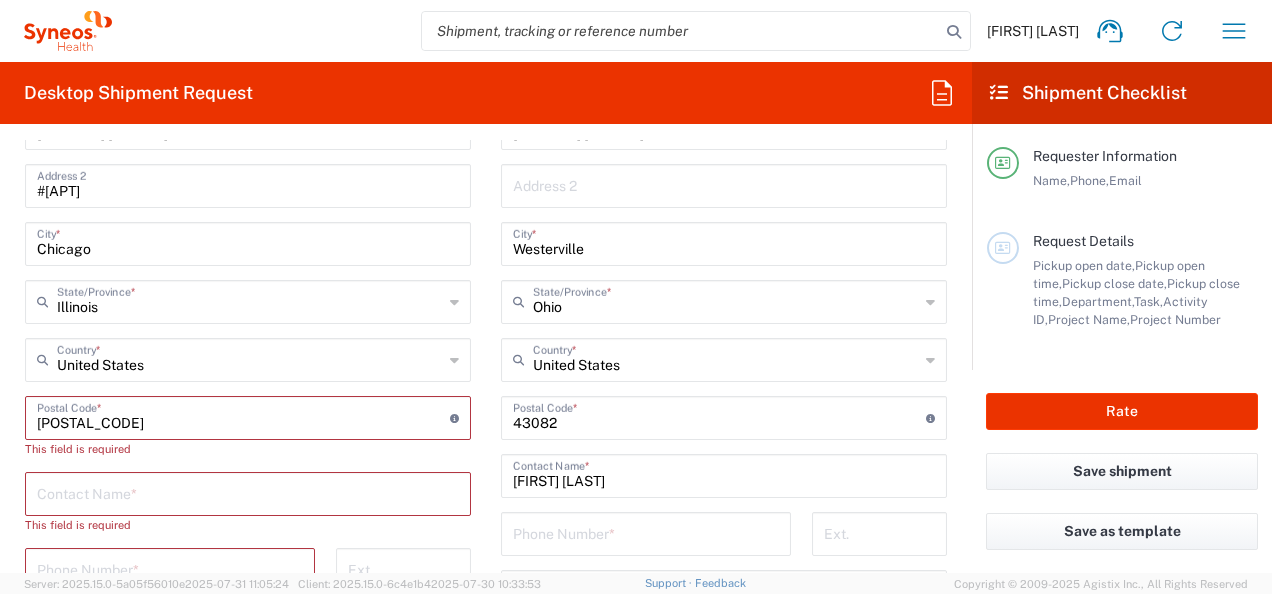 type on "[EMAIL]" 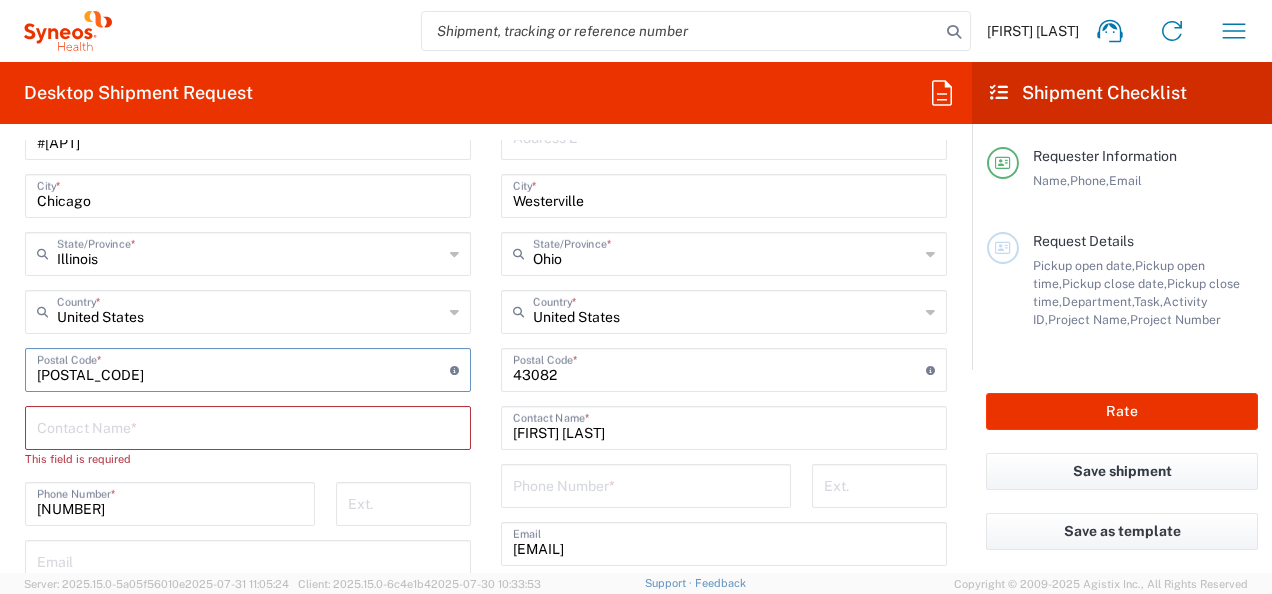 scroll, scrollTop: 1070, scrollLeft: 0, axis: vertical 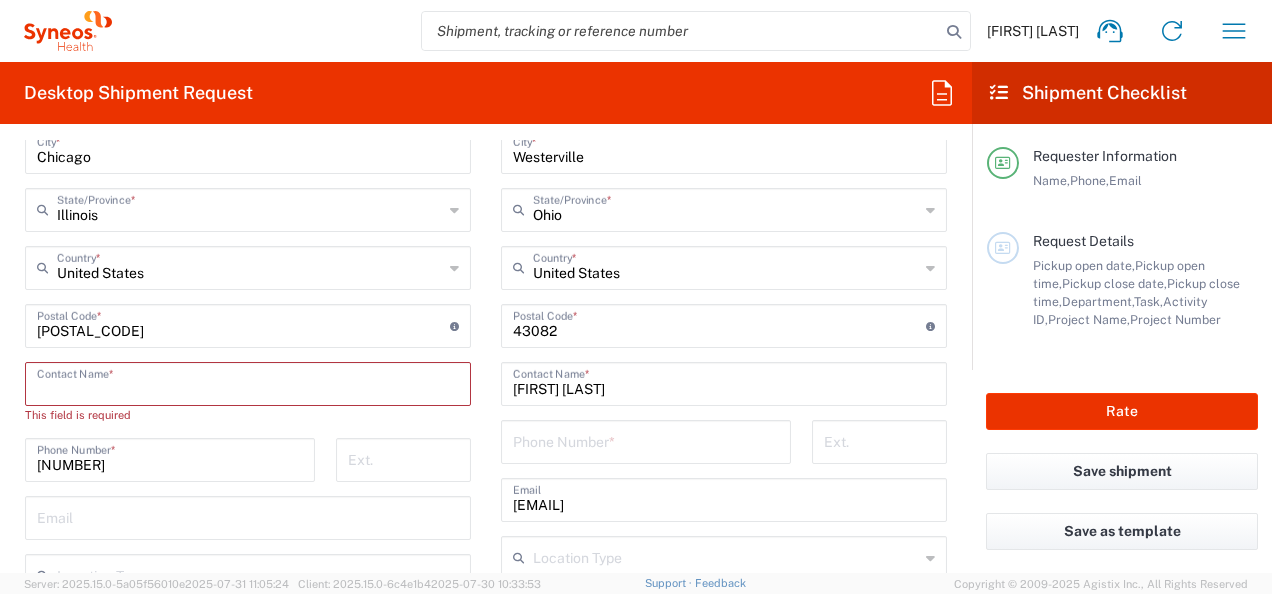 click at bounding box center [248, 382] 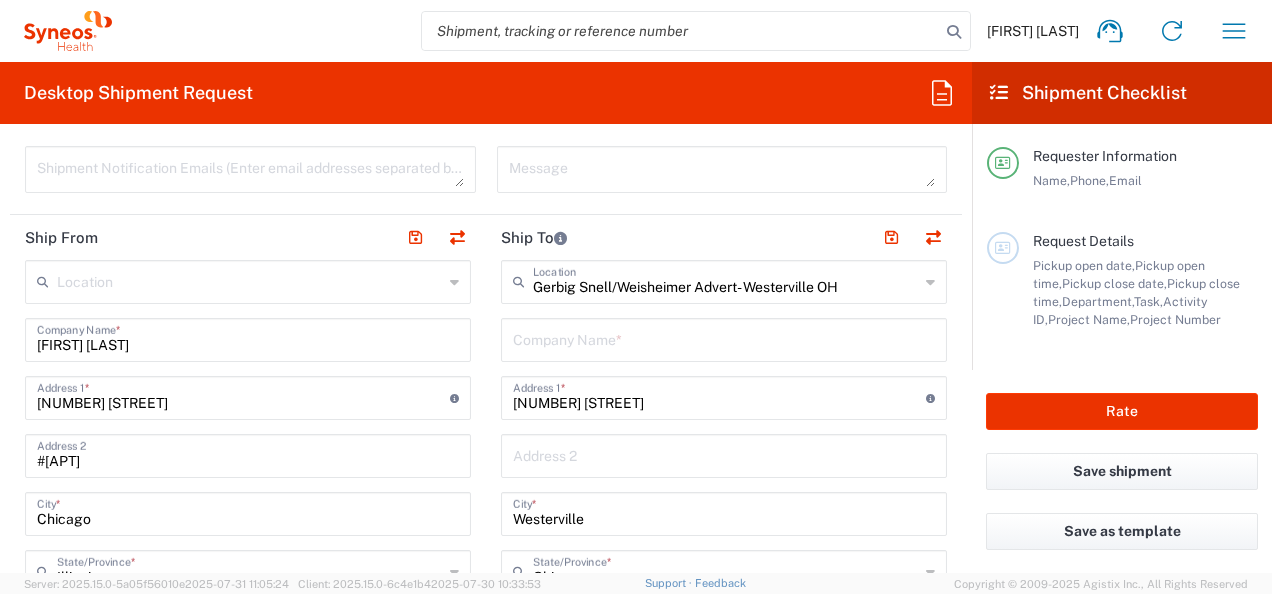 scroll, scrollTop: 708, scrollLeft: 0, axis: vertical 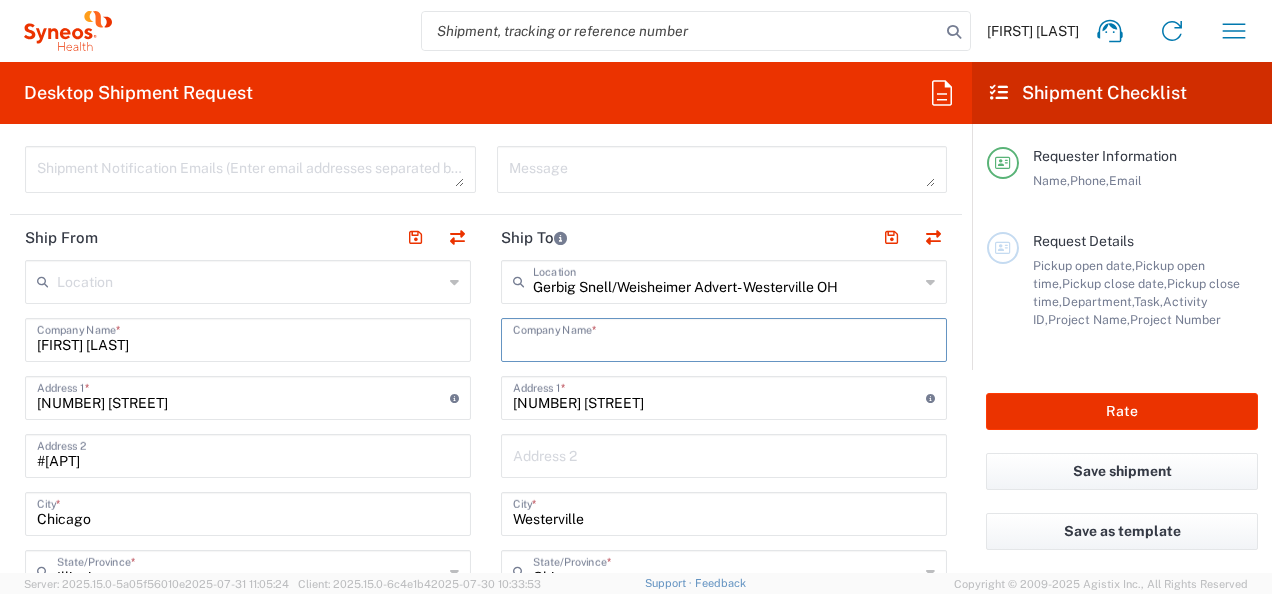 click at bounding box center [724, 338] 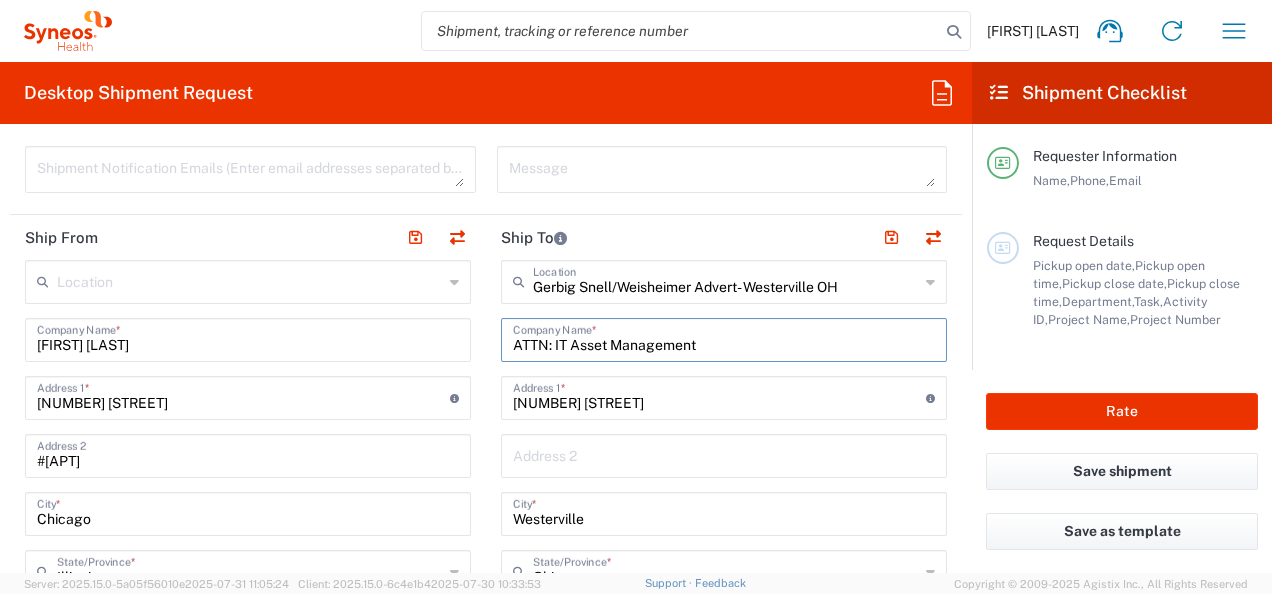 type 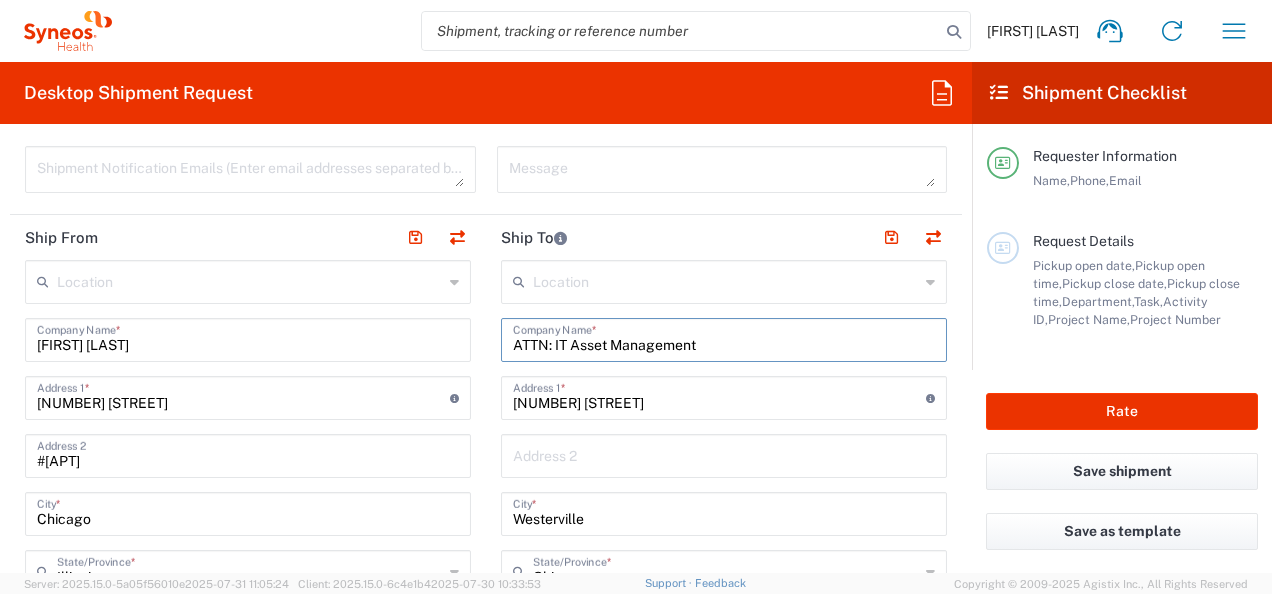 type on "ATTN: IT Asset Management" 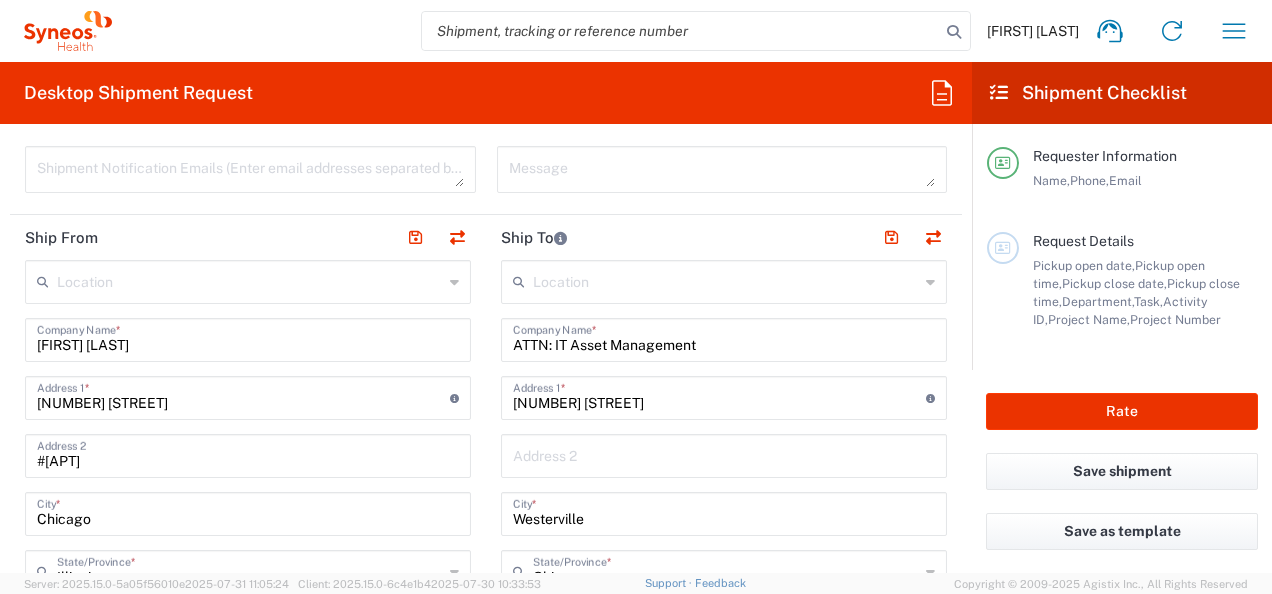 click on "Request Details  Pickup open date,   Pickup open time,   Pickup close date,   Pickup close time,   Department,   Task,   Activity ID,   Project Name,   Project Number" 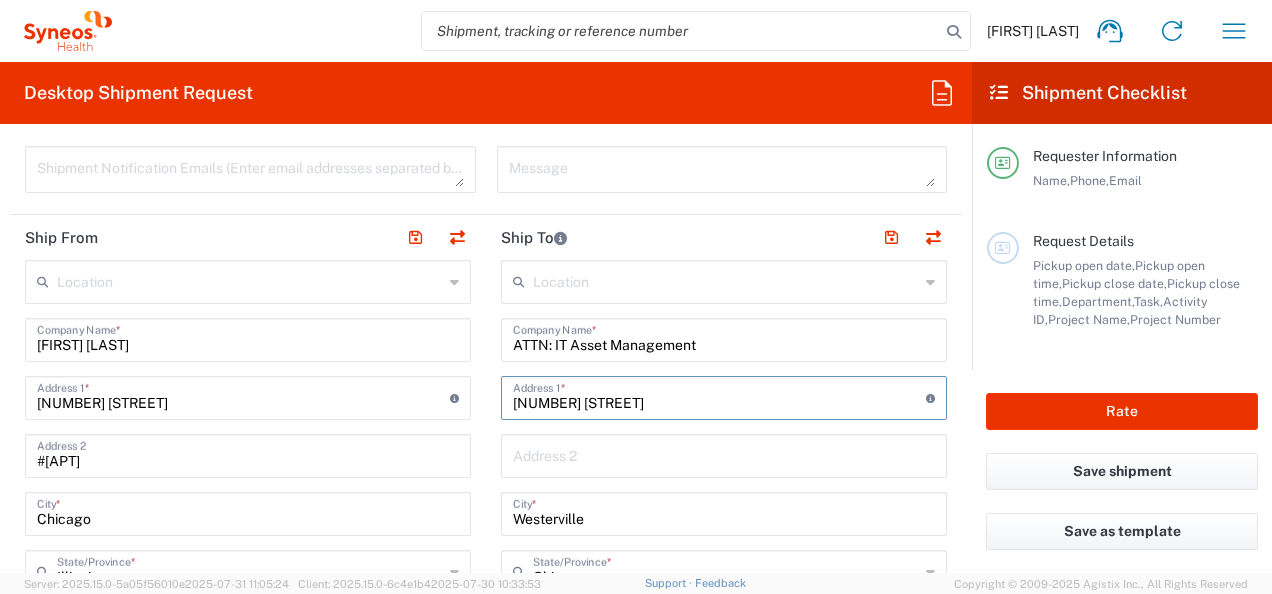 click on "[NUMBER] [STREET]" at bounding box center [719, 396] 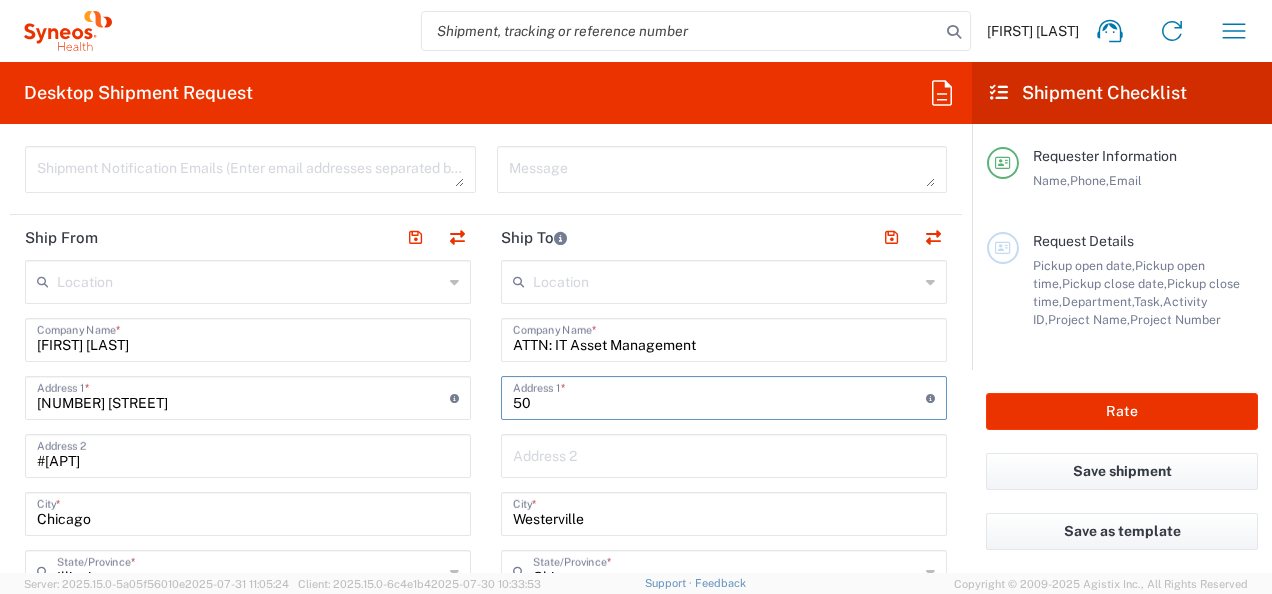 type on "5" 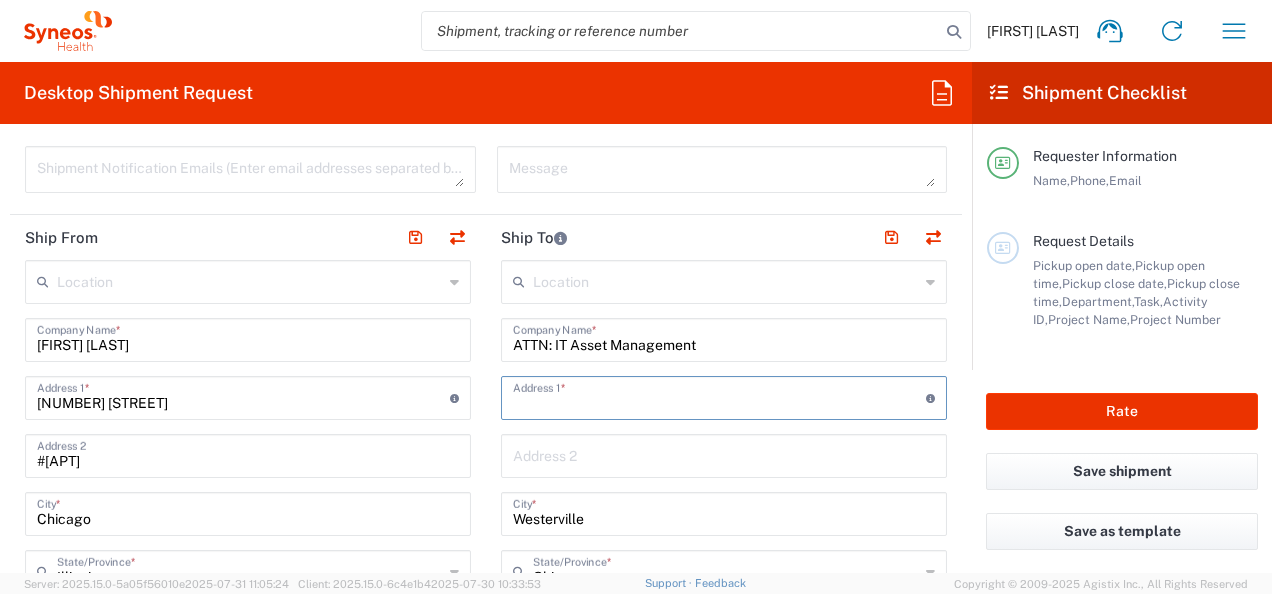 paste on "[NUMBER] [STREET] [CITY], [COUNTRY]" 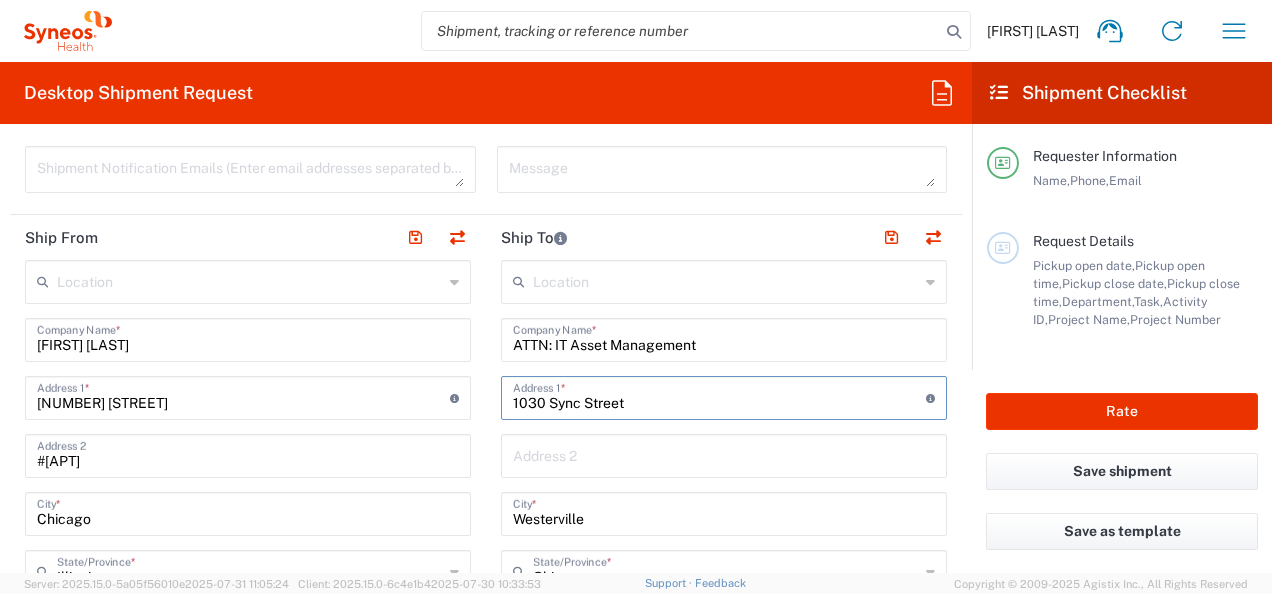 type on "1030 Sync Street" 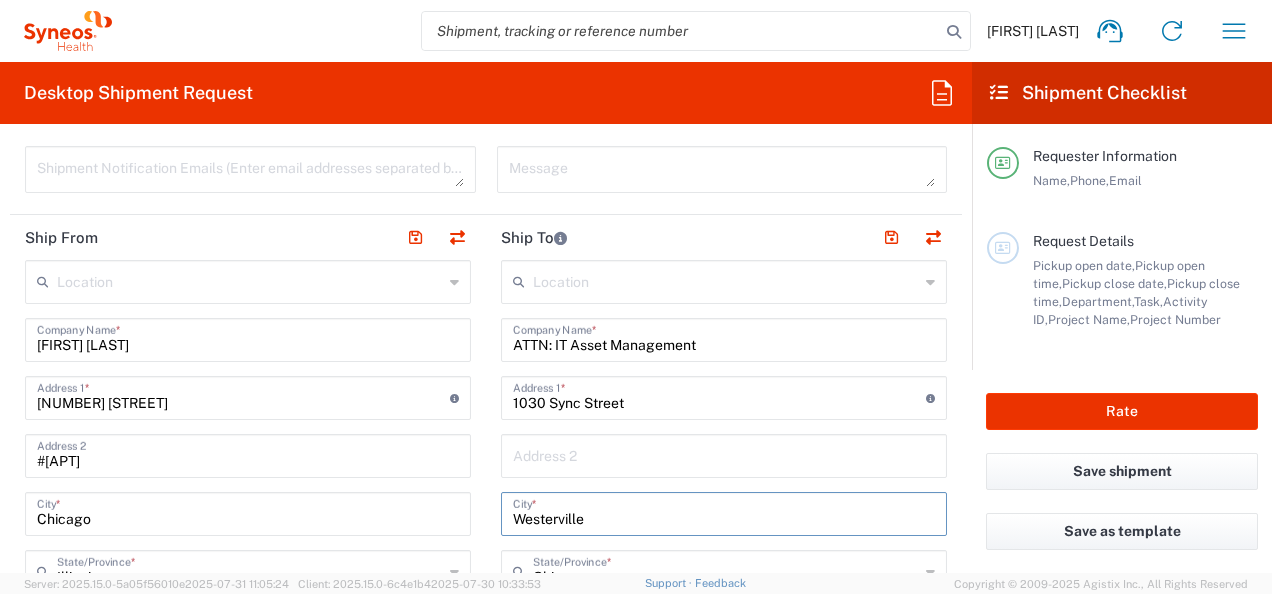 click on "Westerville" at bounding box center (724, 512) 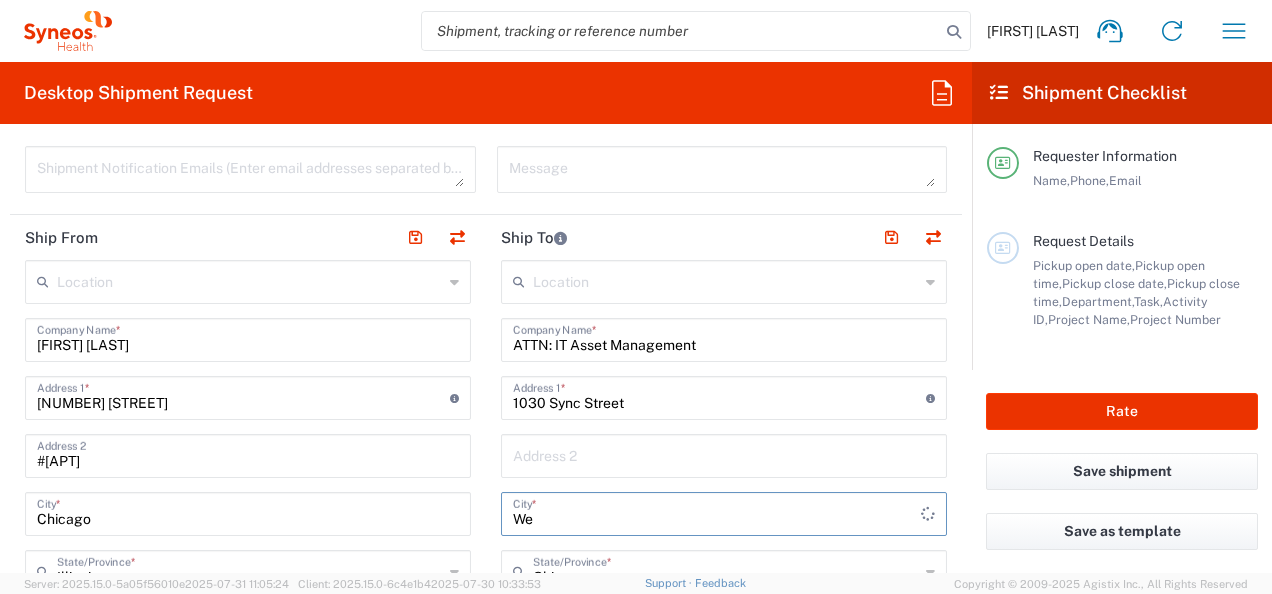 type on "W" 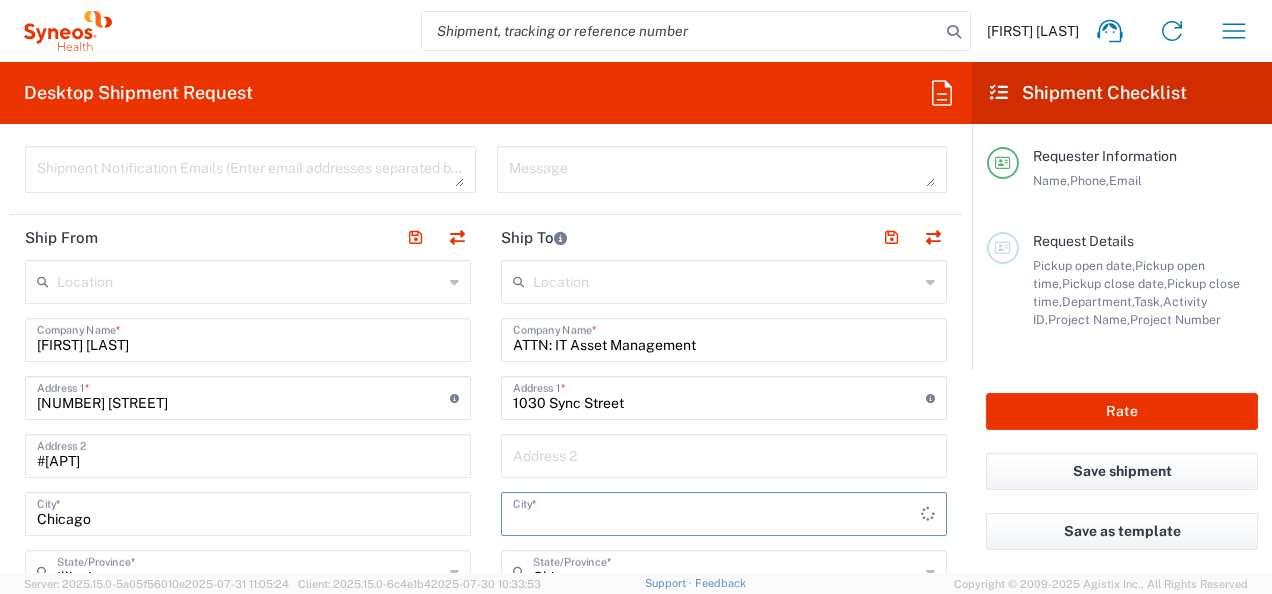 paste on "Morrisville" 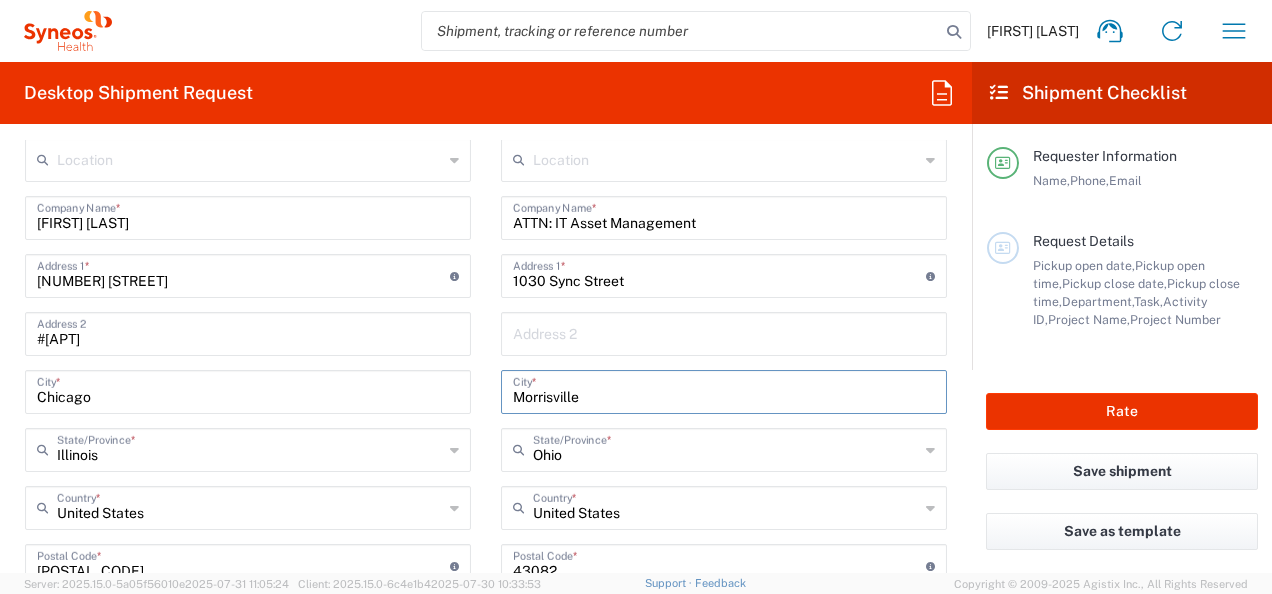 scroll, scrollTop: 834, scrollLeft: 0, axis: vertical 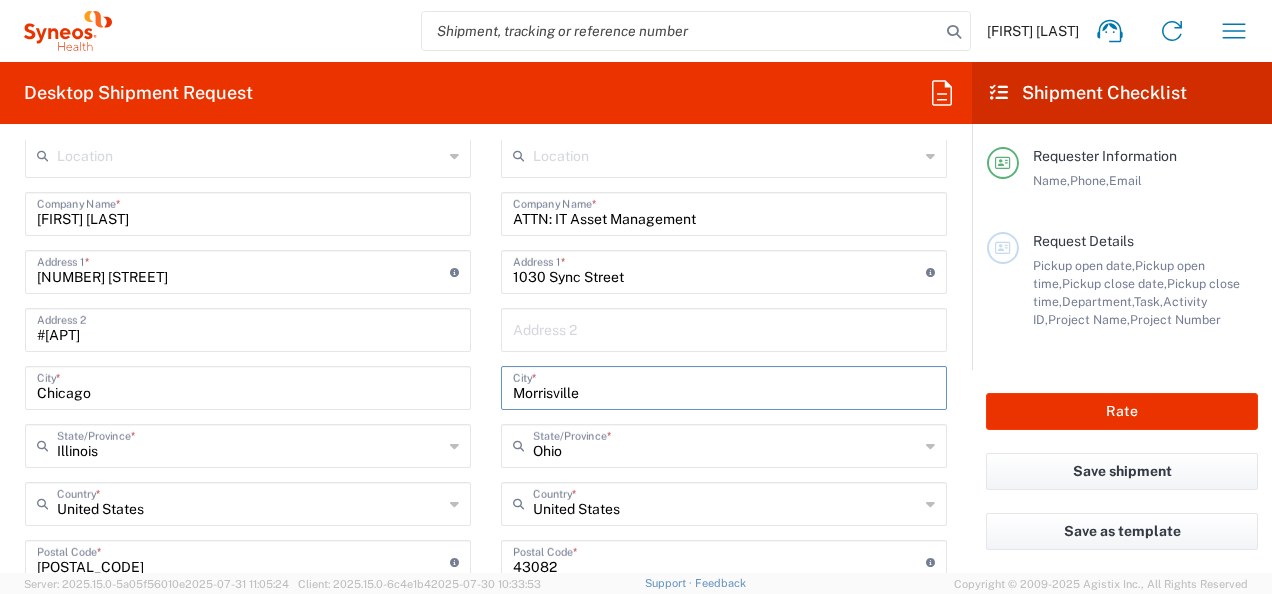 type on "Morrisville" 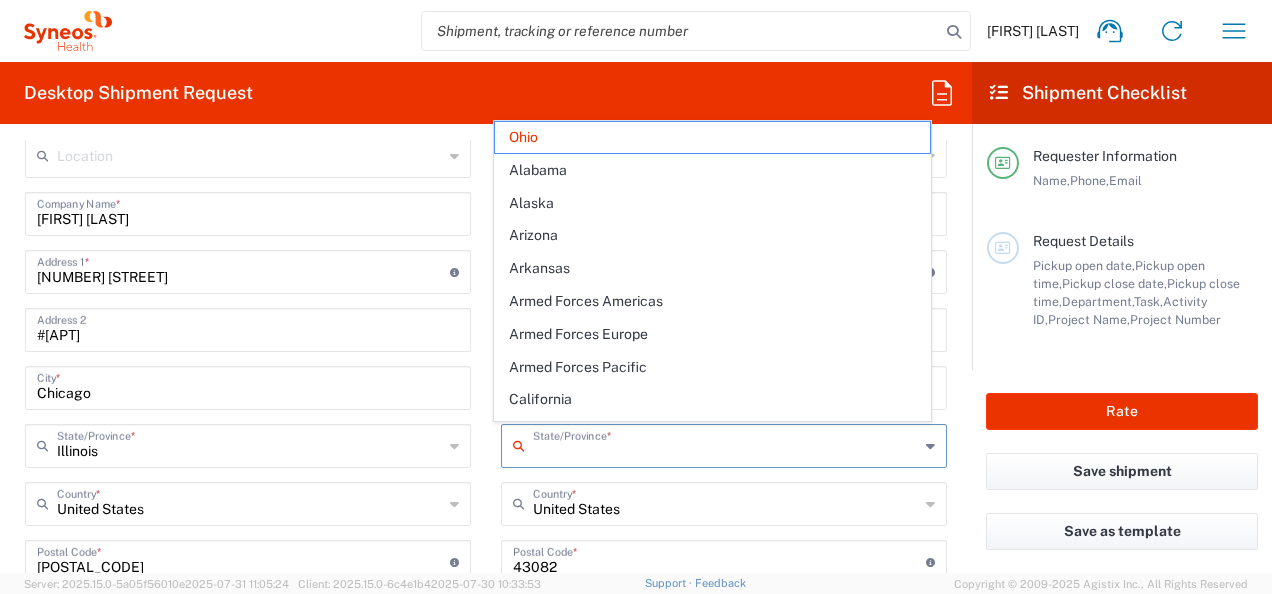 click at bounding box center [726, 444] 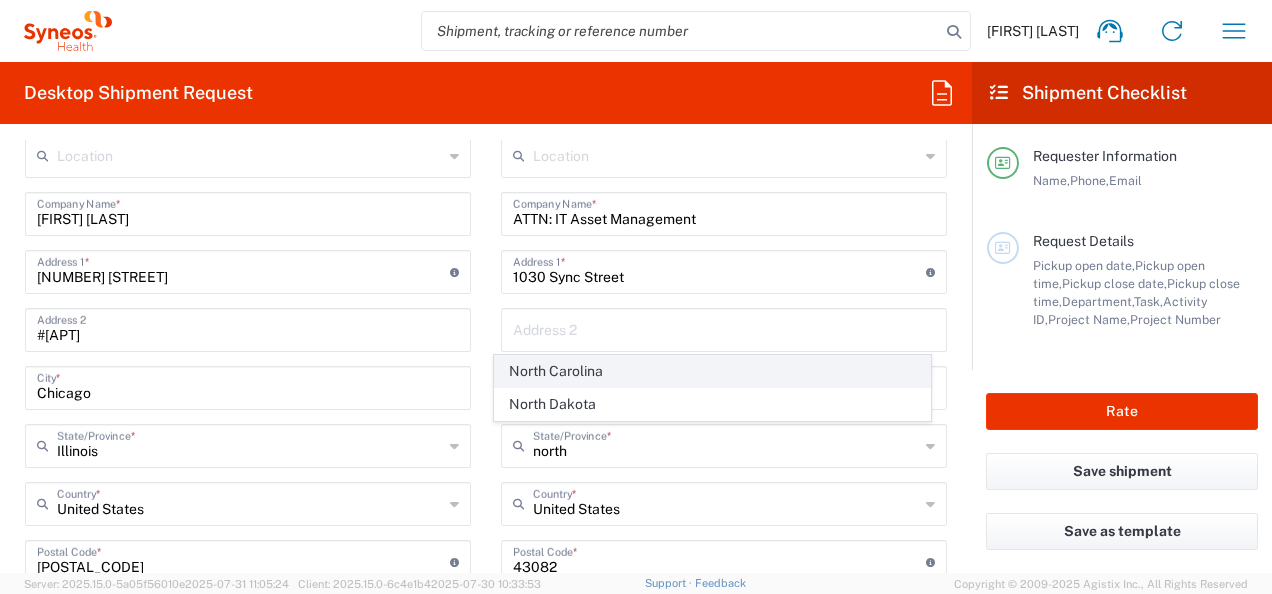 click on "North Carolina" 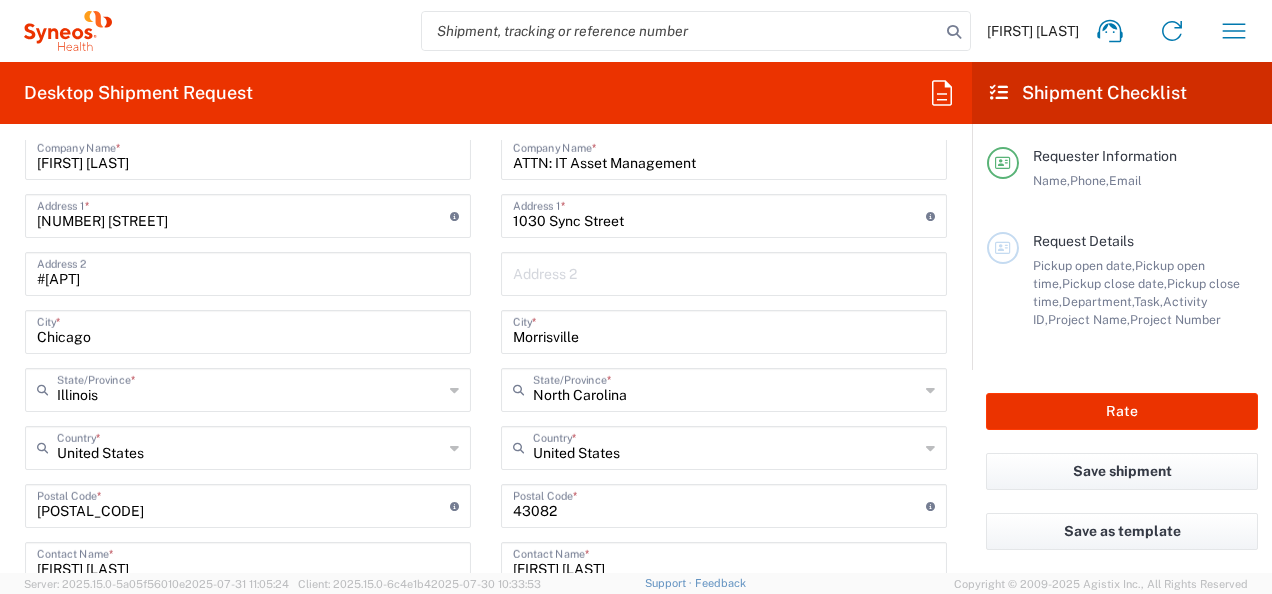 scroll, scrollTop: 896, scrollLeft: 0, axis: vertical 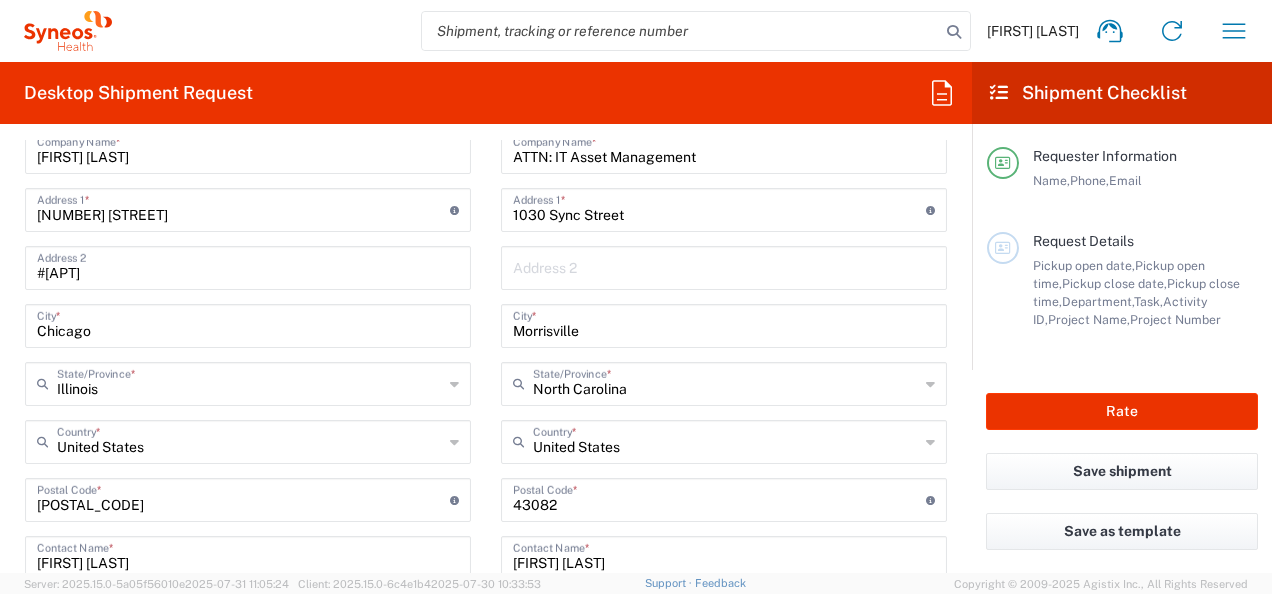 click on "Activity ID," 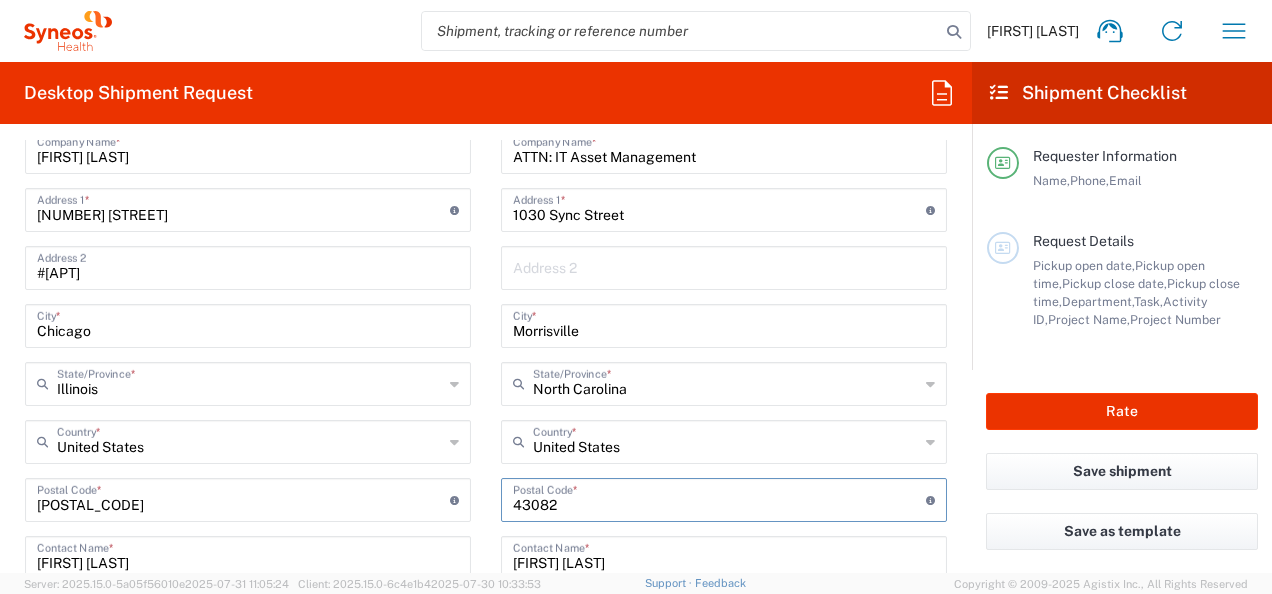 click at bounding box center (719, 498) 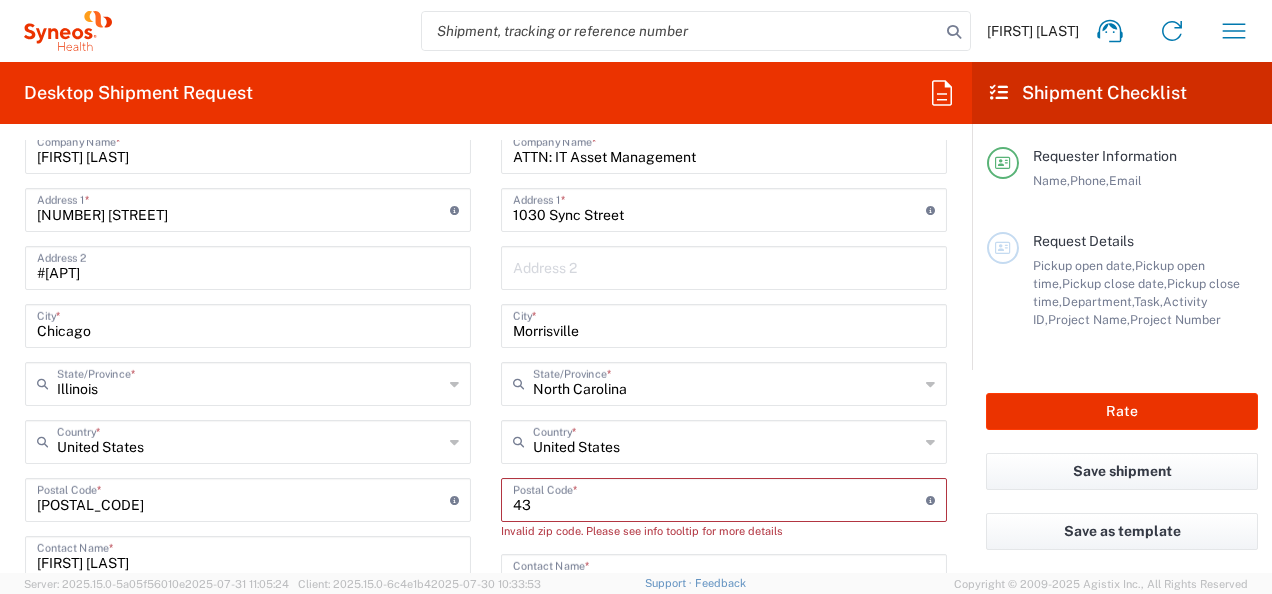 type on "4" 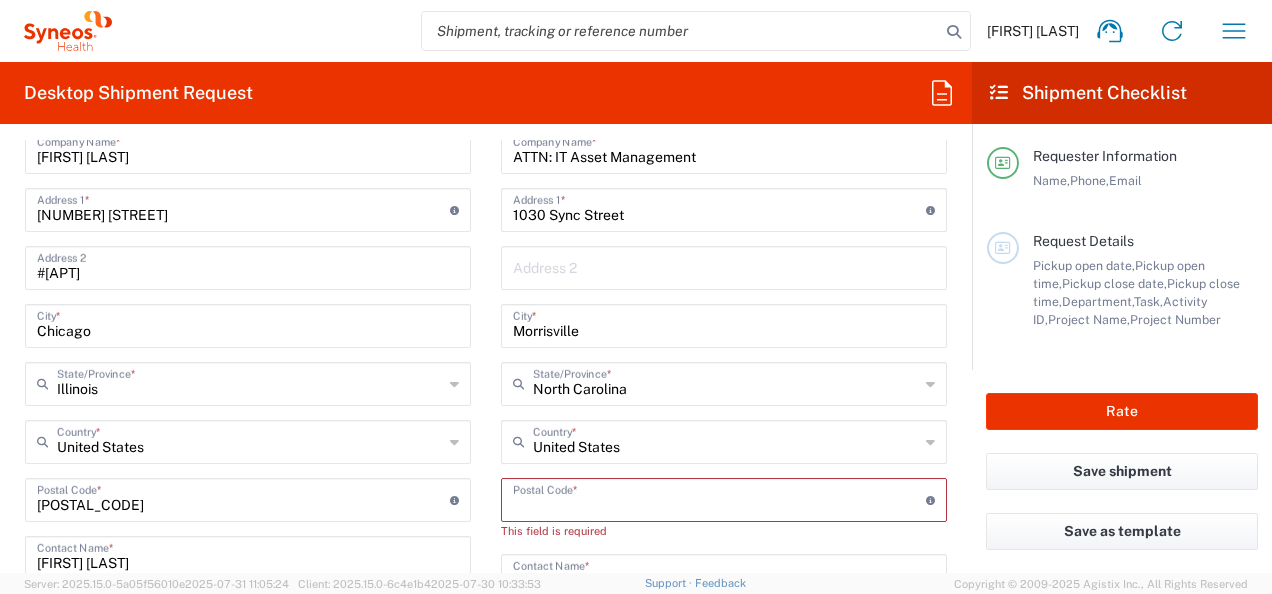 paste on "27560" 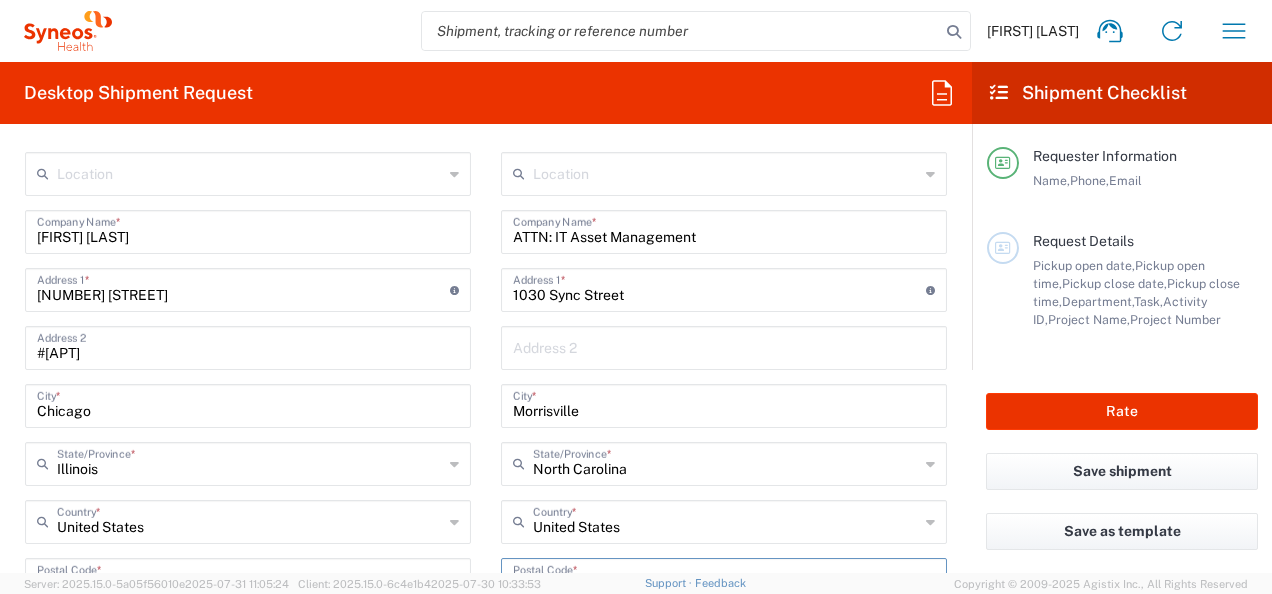 scroll, scrollTop: 816, scrollLeft: 0, axis: vertical 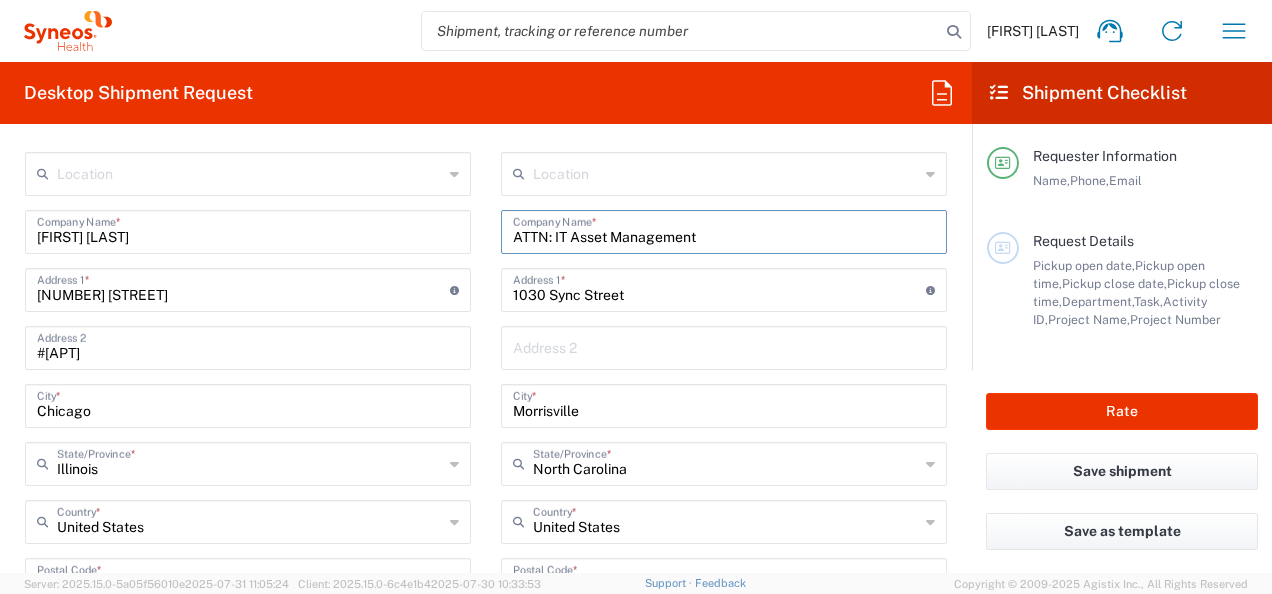 click on "ATTN: IT Asset Management" at bounding box center [724, 230] 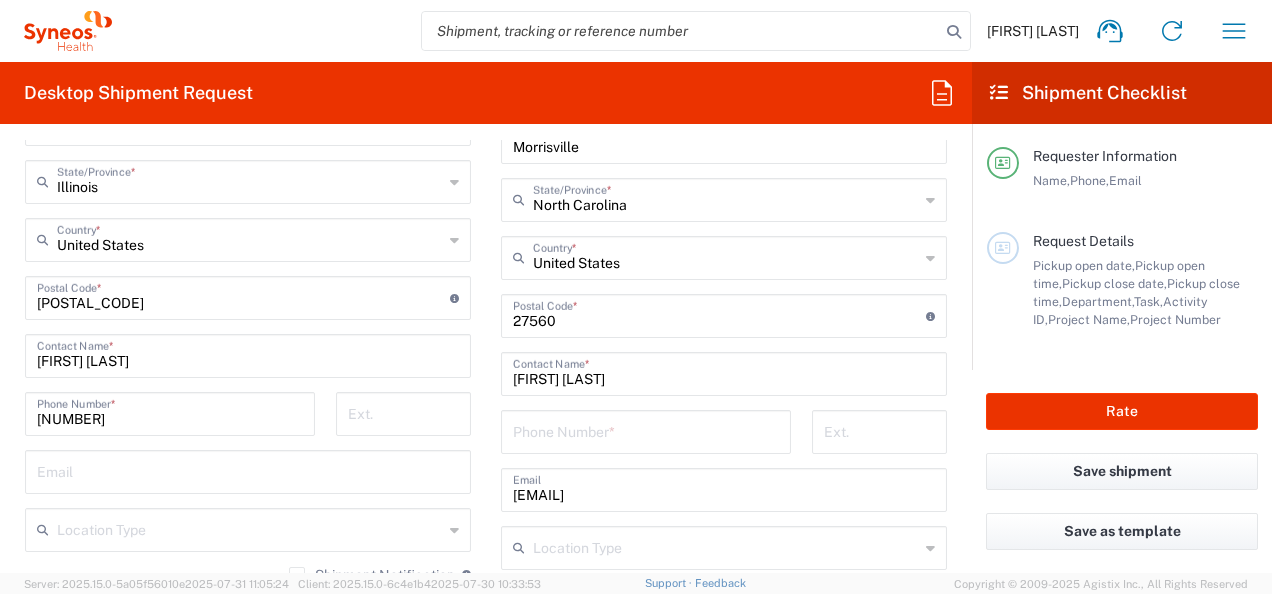 scroll, scrollTop: 1100, scrollLeft: 0, axis: vertical 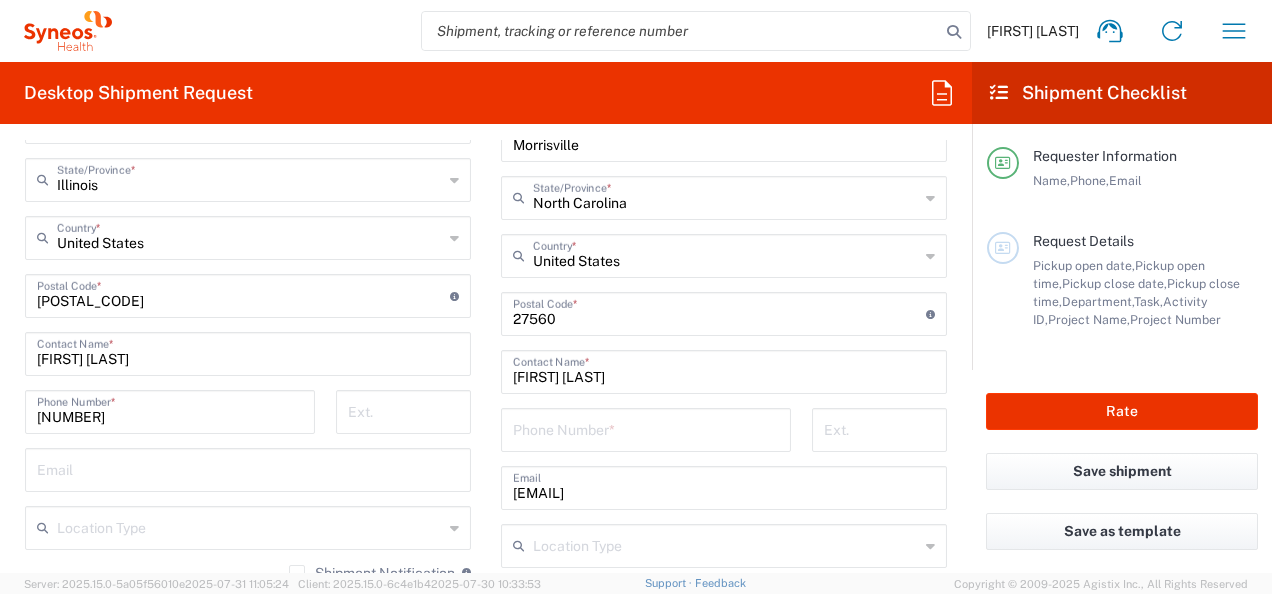 type 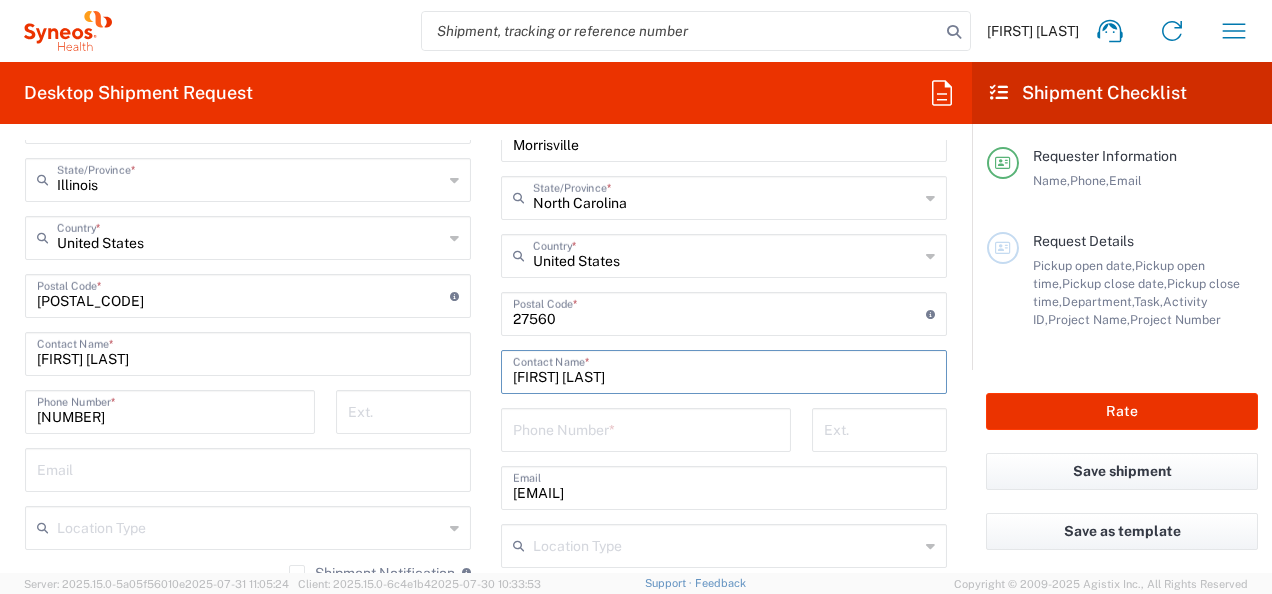 click on "[FIRST] [LAST]" at bounding box center [724, 370] 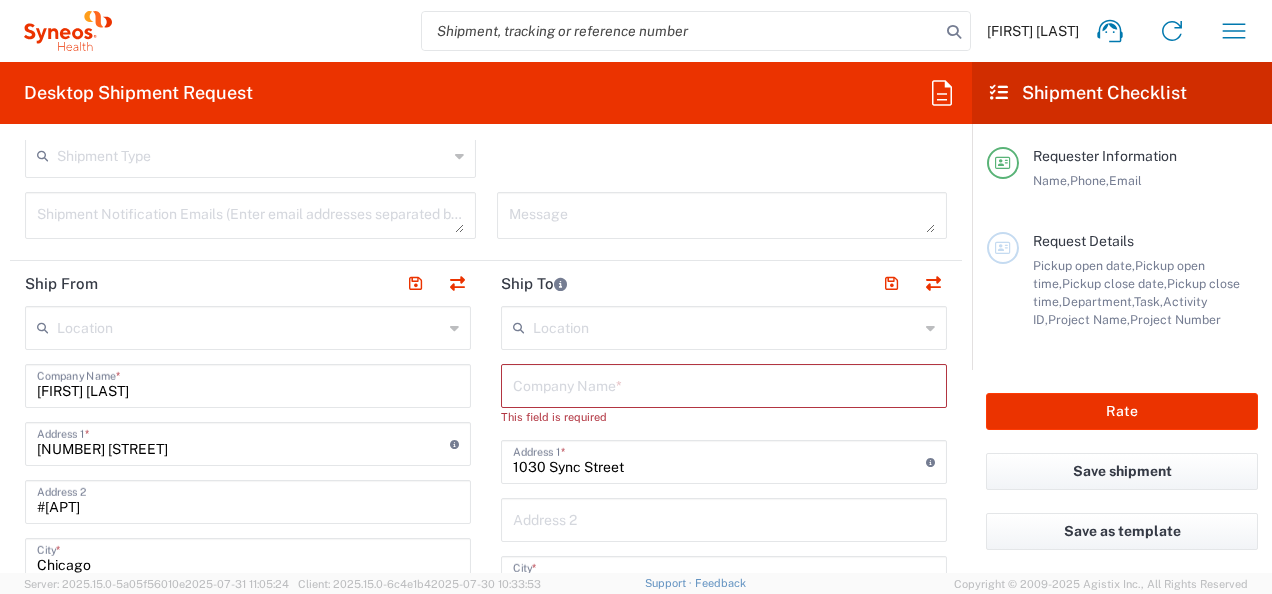 scroll, scrollTop: 662, scrollLeft: 0, axis: vertical 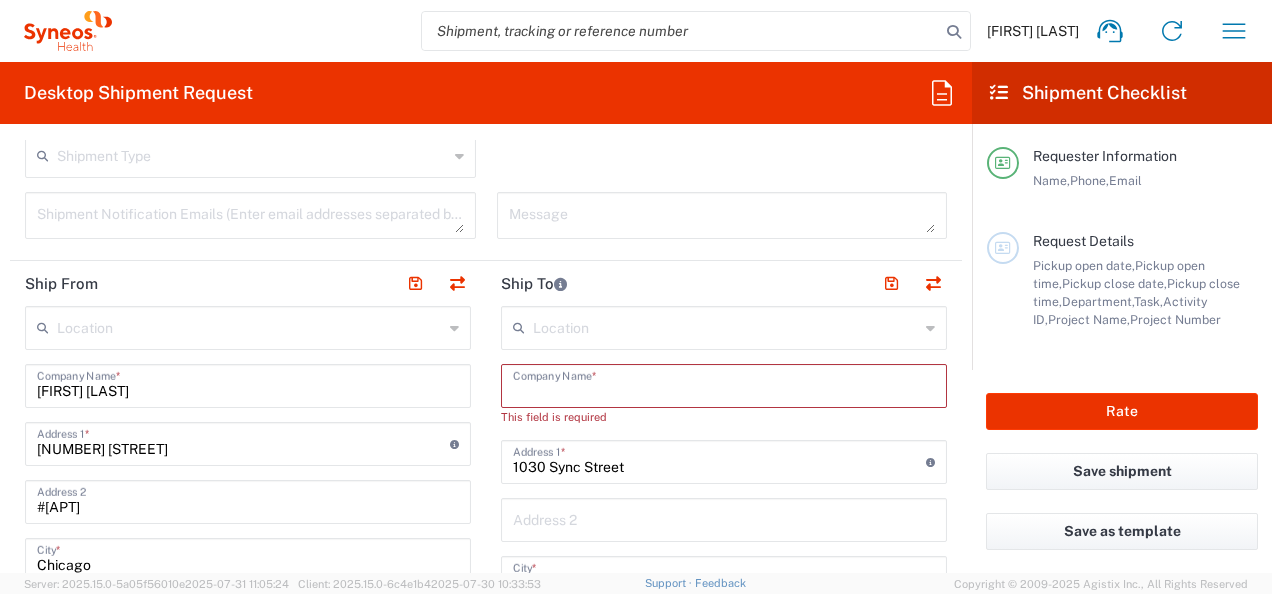 click at bounding box center [724, 384] 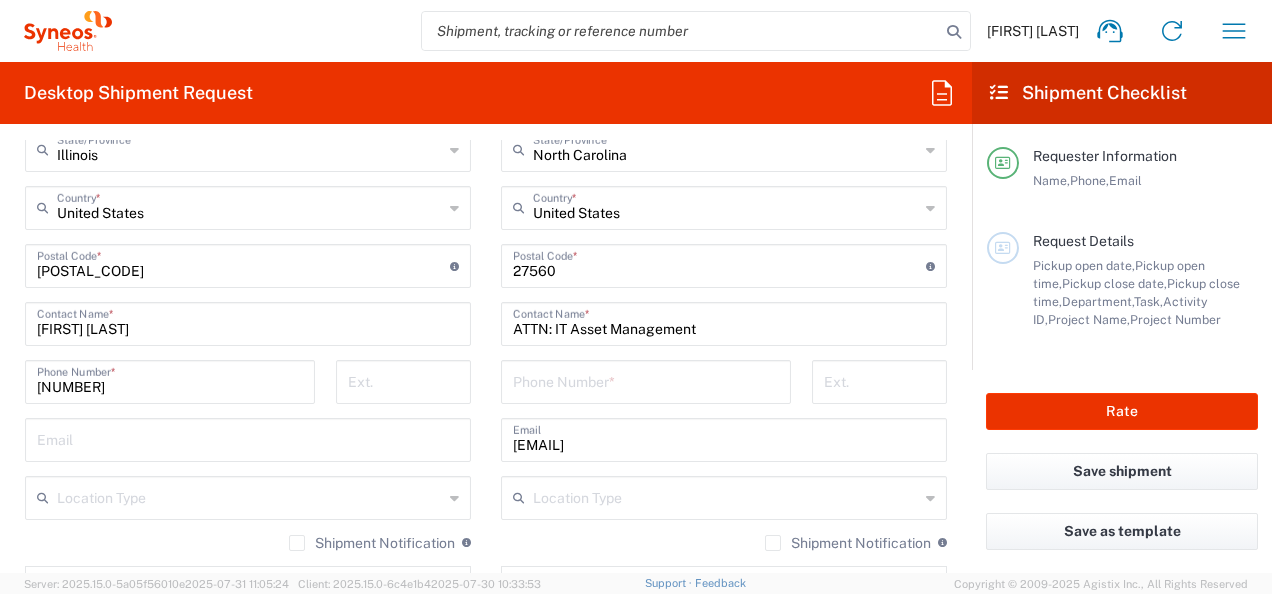 scroll, scrollTop: 1130, scrollLeft: 0, axis: vertical 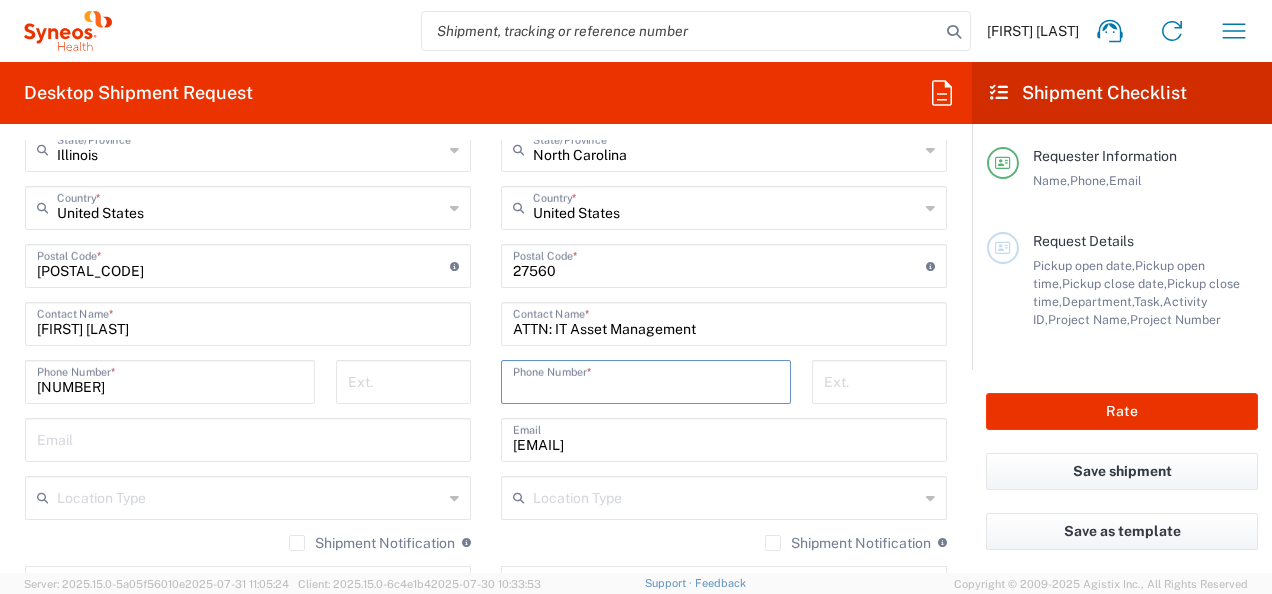 click at bounding box center [646, 380] 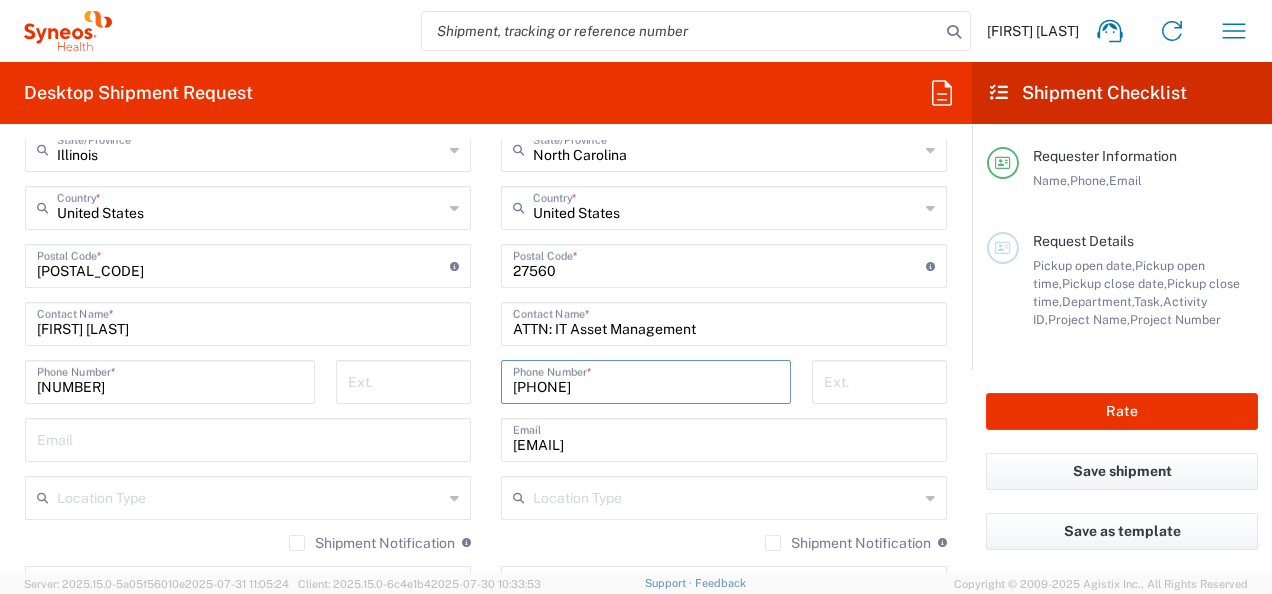 type on "[PHONE]" 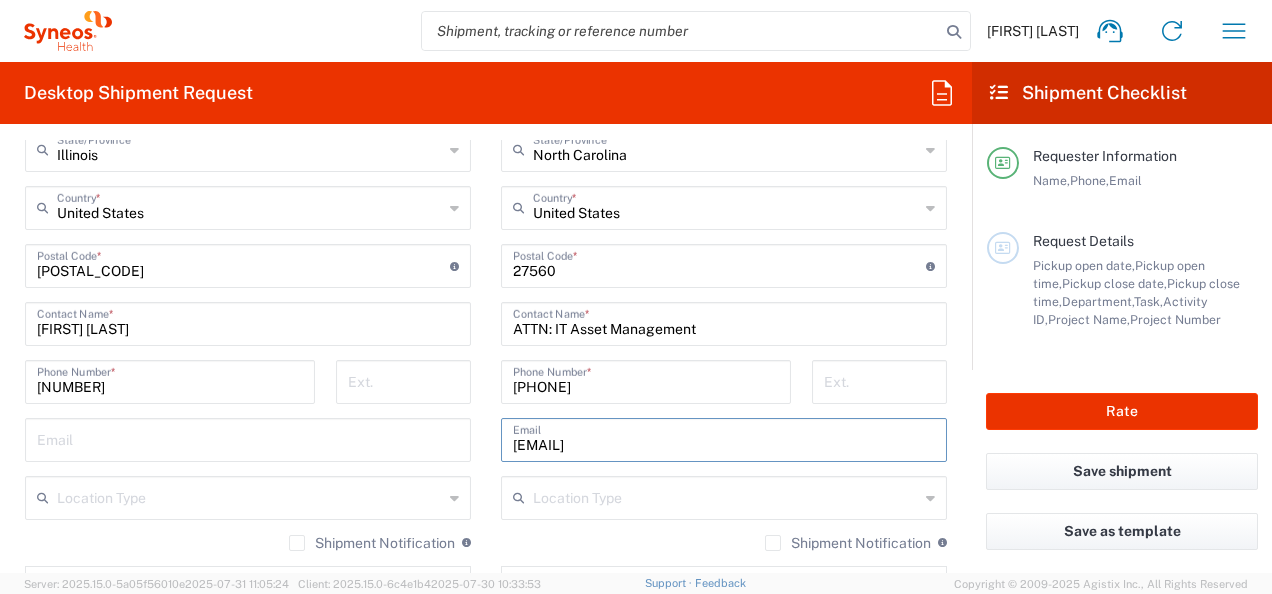 click on "[EMAIL]" at bounding box center [724, 438] 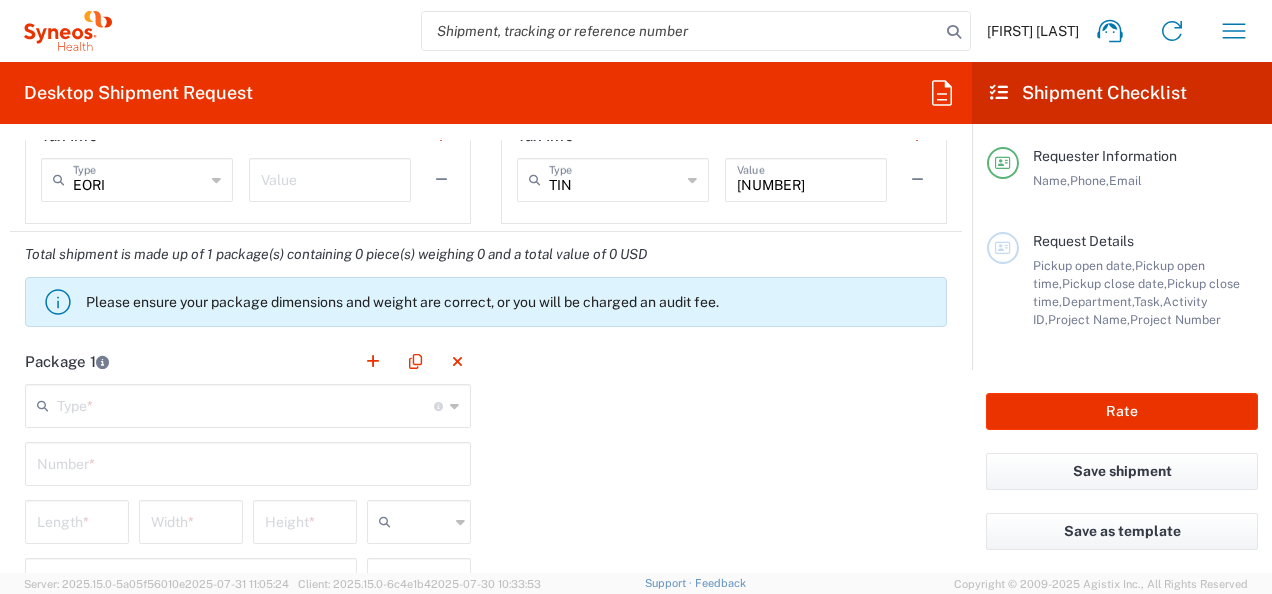 scroll, scrollTop: 1598, scrollLeft: 0, axis: vertical 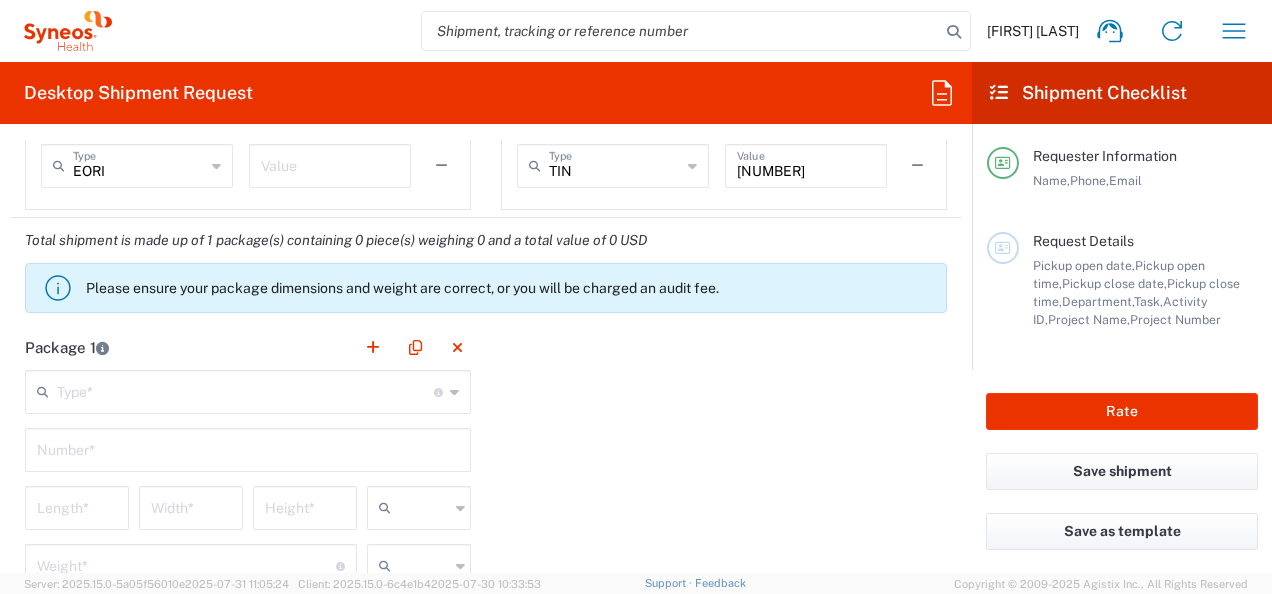 type 